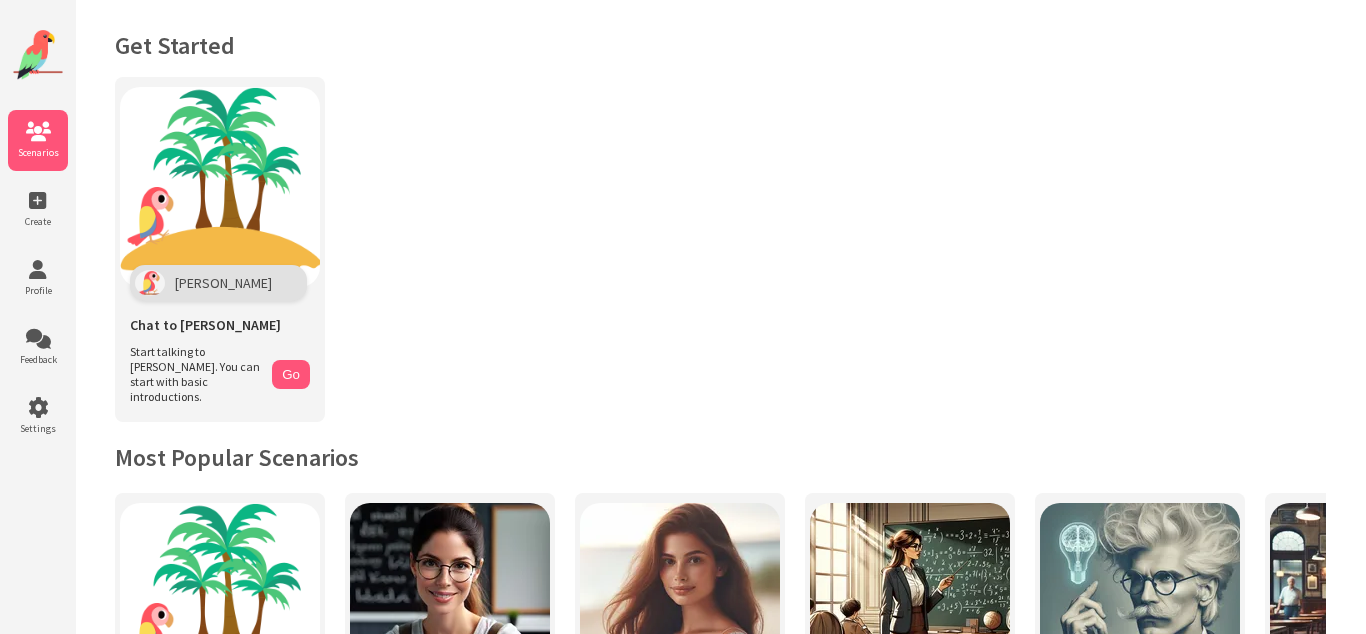 scroll, scrollTop: 358, scrollLeft: 0, axis: vertical 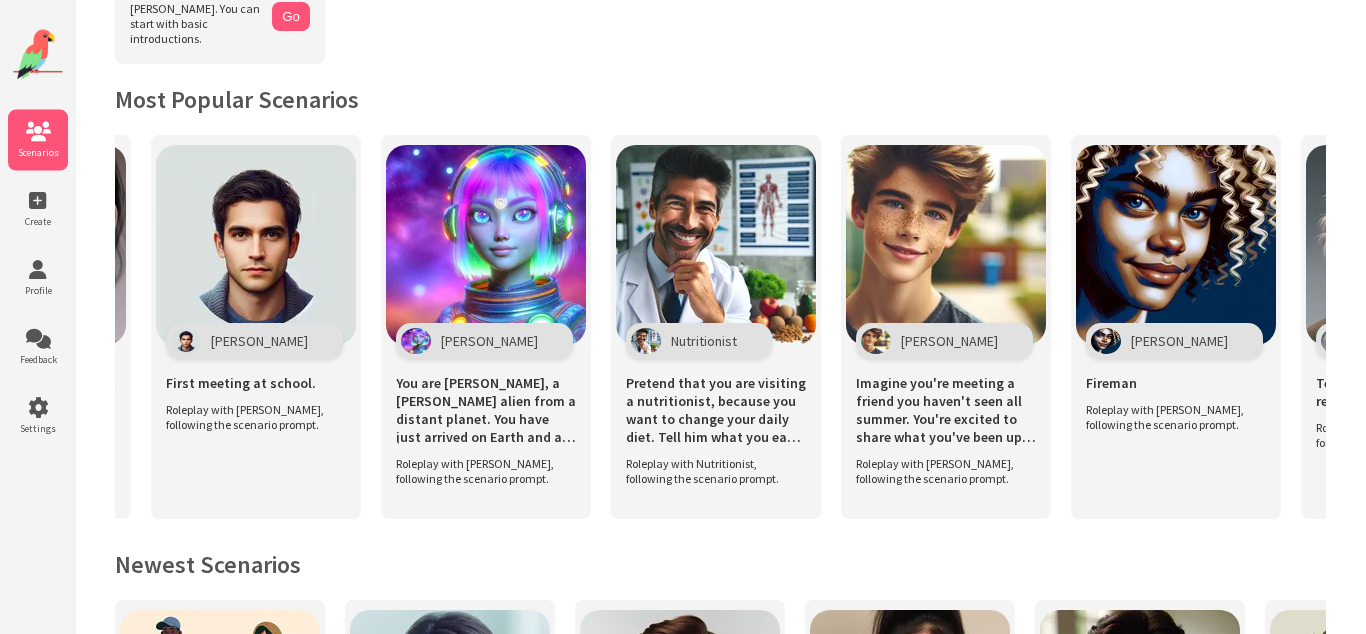click on "Nutritionist" at bounding box center [699, 341] 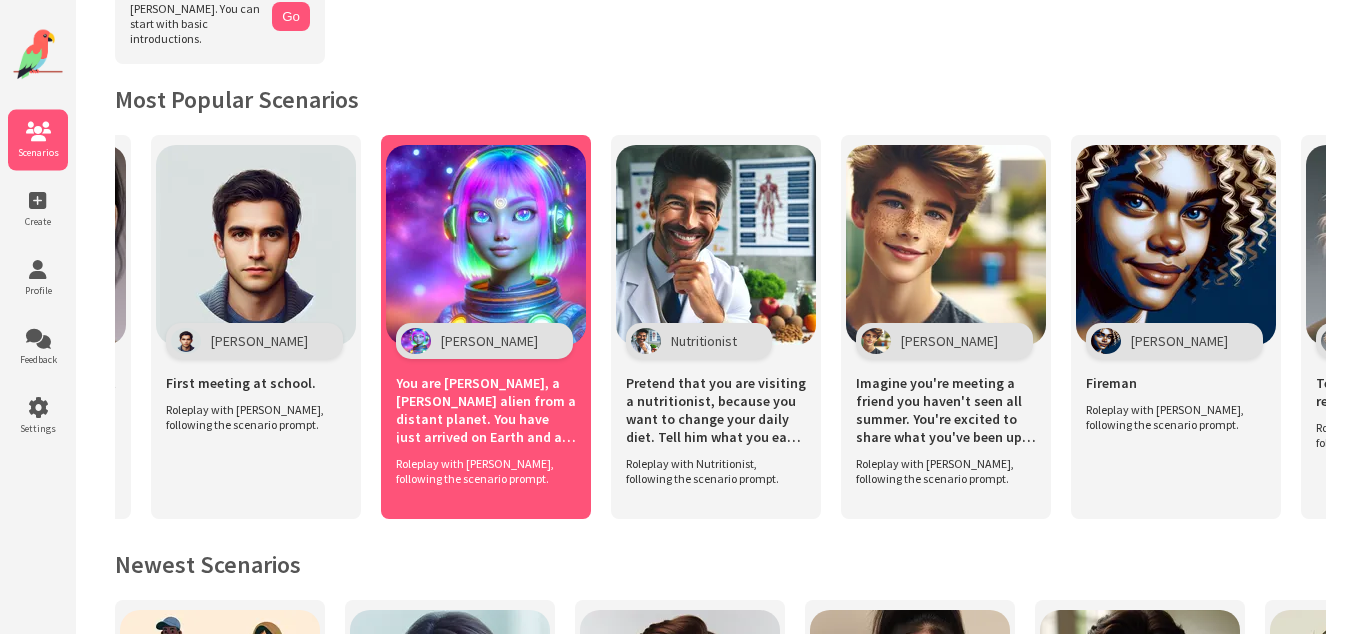 click on "You are [PERSON_NAME], a [PERSON_NAME] alien from a distant planet. You have just arrived on Earth and are eager to learn about human culture. Ask me anything about human history, customs, or daily life." at bounding box center (486, 410) 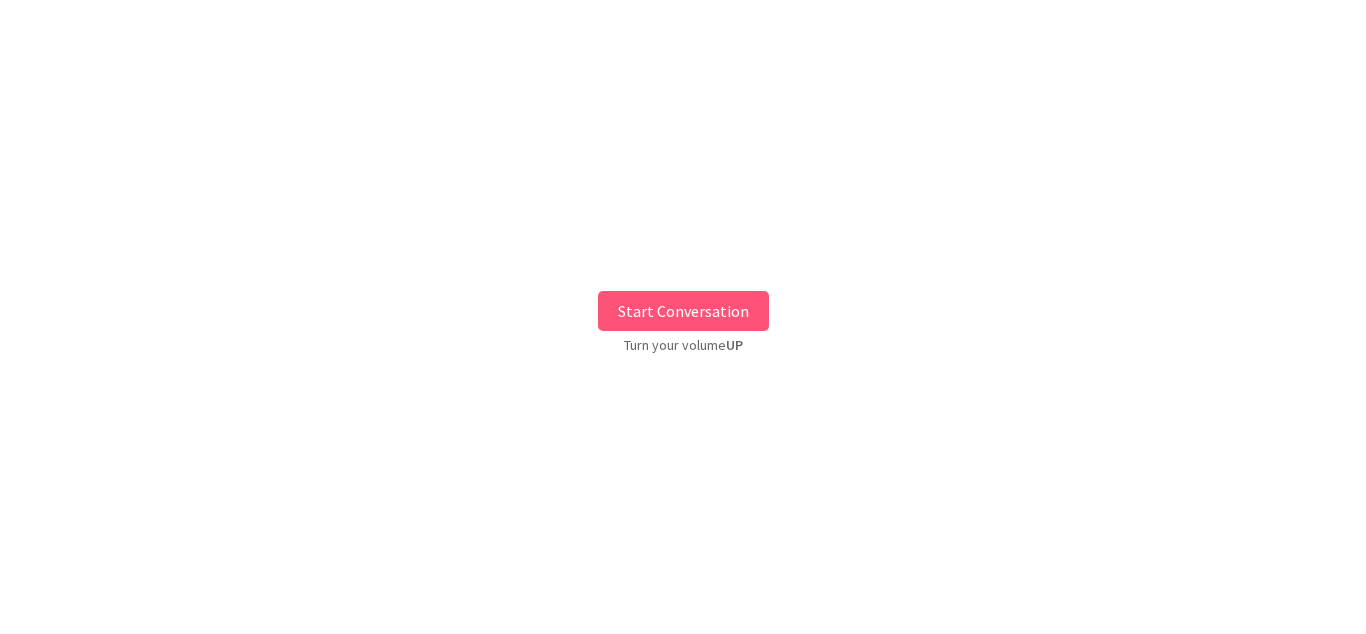 scroll, scrollTop: 0, scrollLeft: 0, axis: both 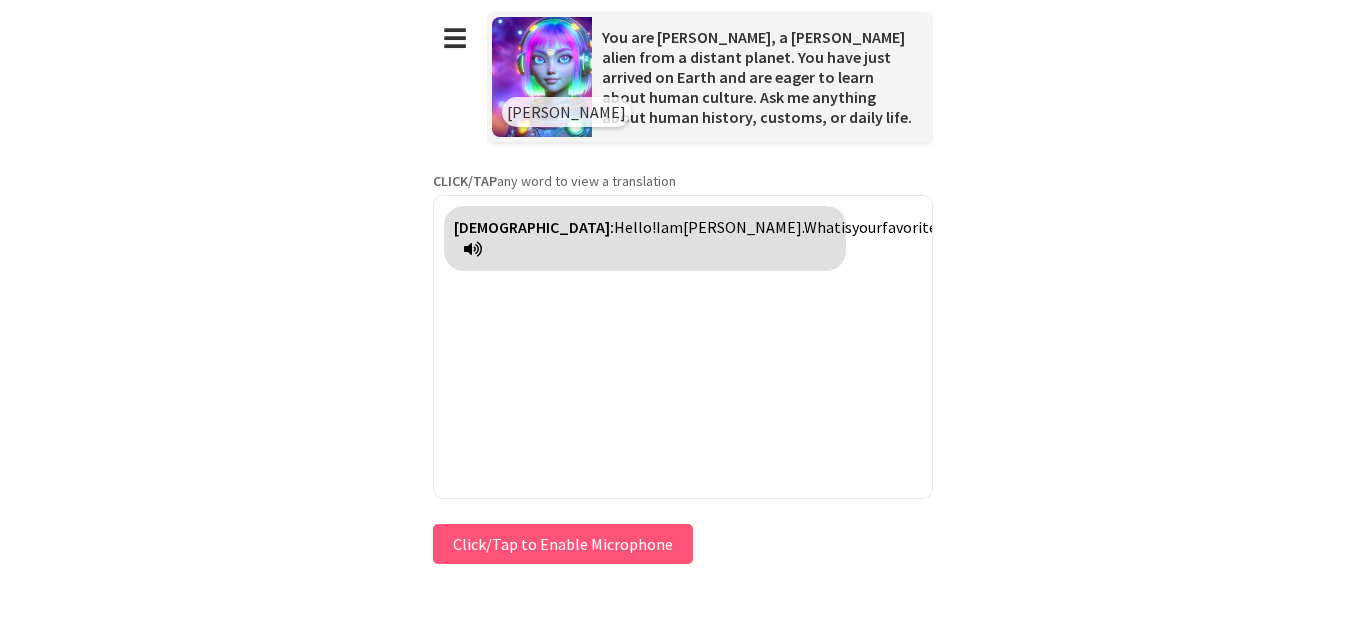 type 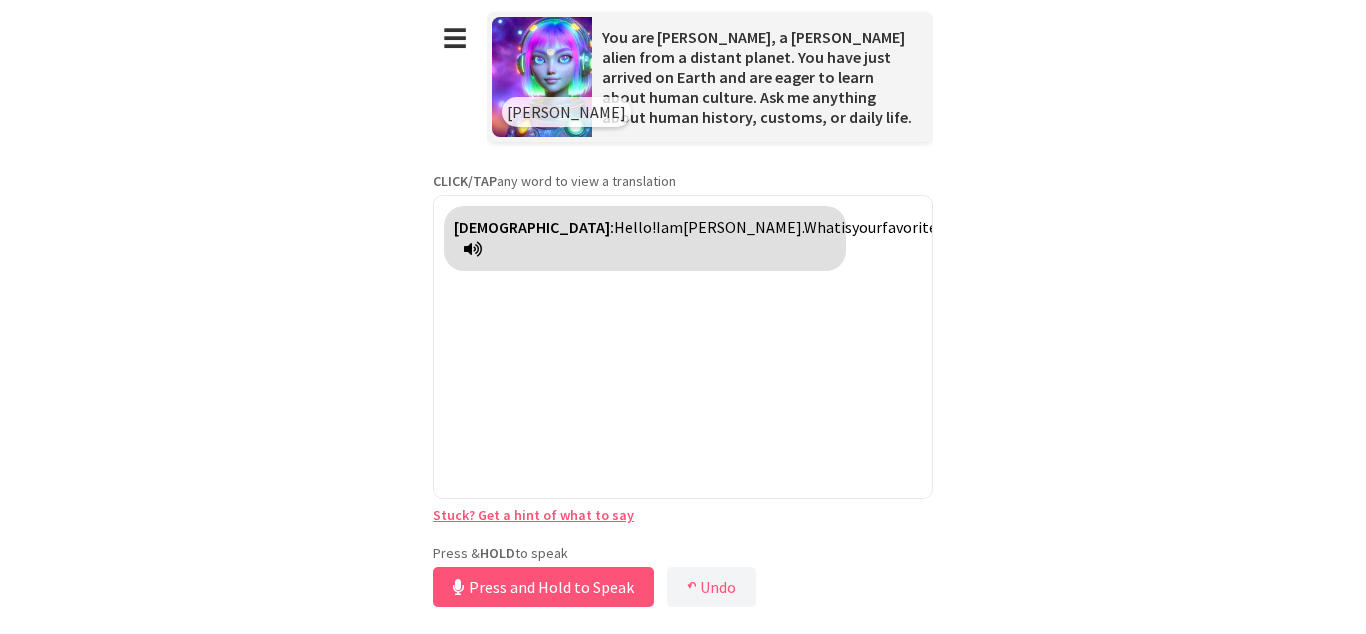 click on "**********" at bounding box center (683, 306) 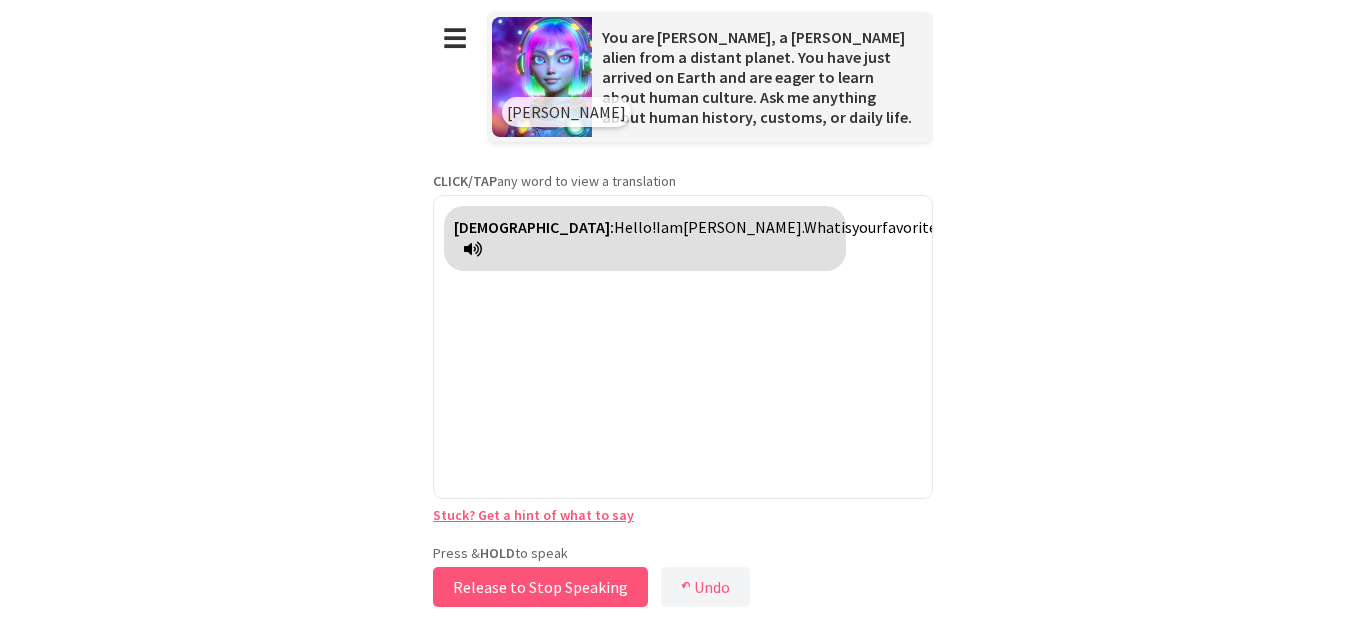 click on "Release to Stop Speaking" at bounding box center [540, 587] 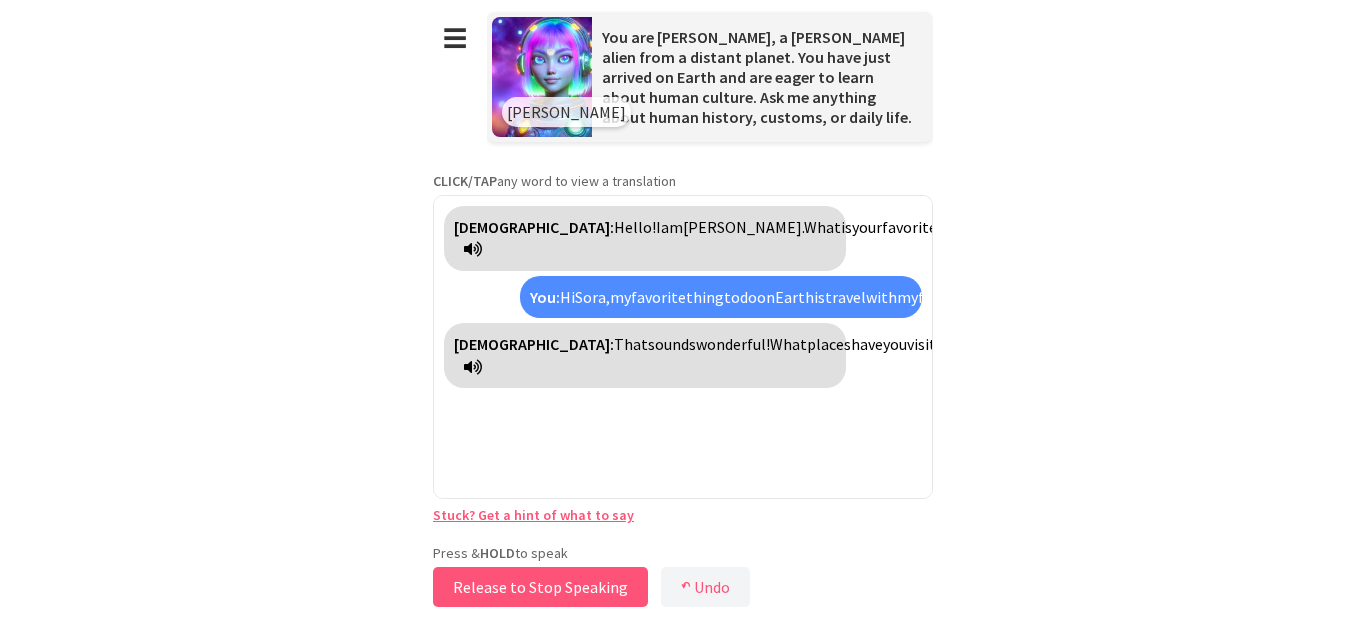 drag, startPoint x: 528, startPoint y: 590, endPoint x: 481, endPoint y: 522, distance: 82.661964 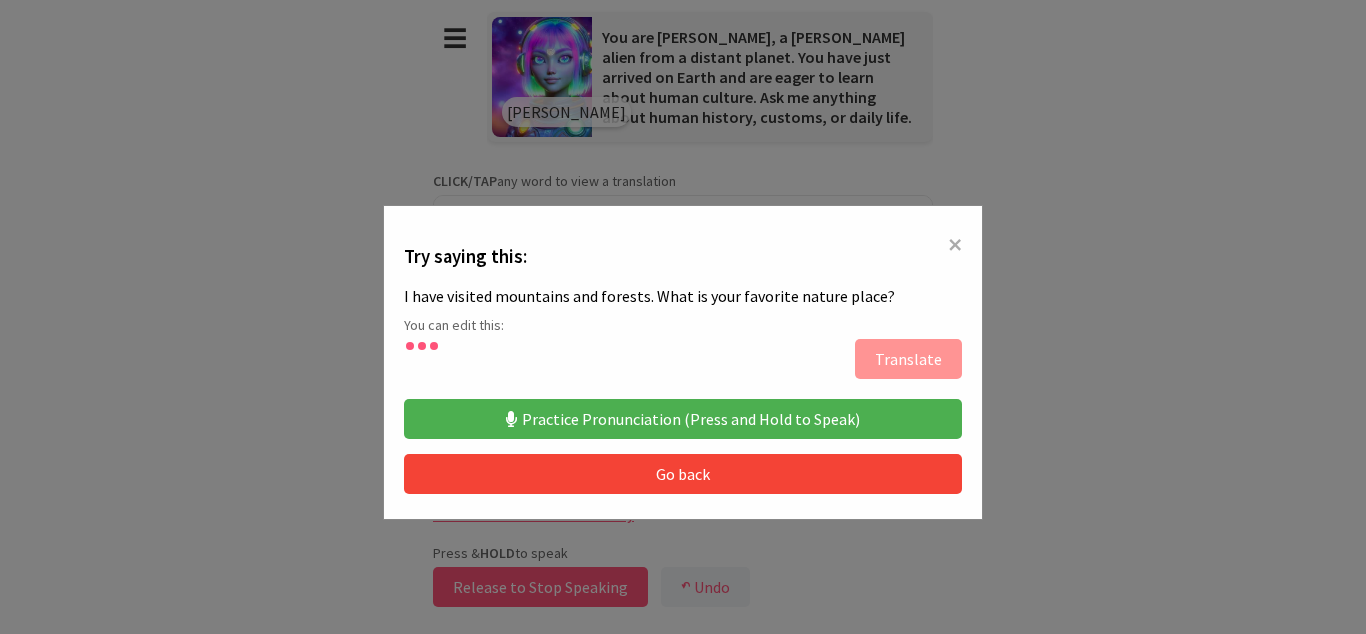 type on "**********" 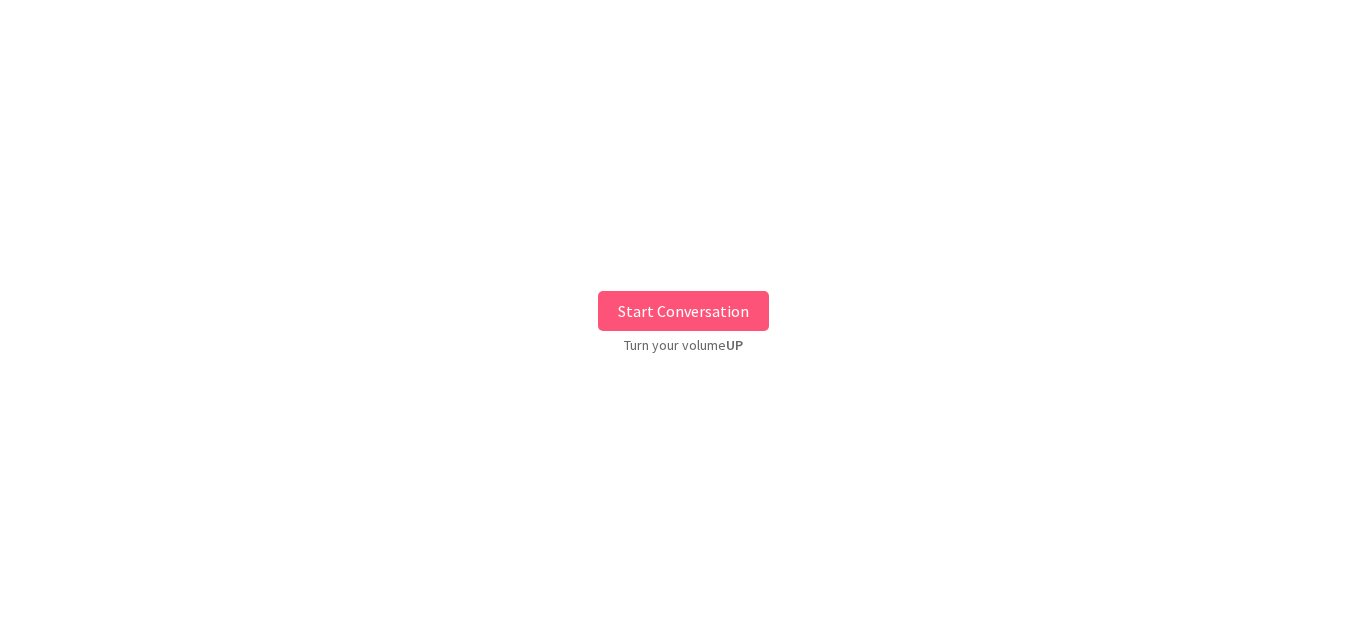 scroll, scrollTop: 0, scrollLeft: 0, axis: both 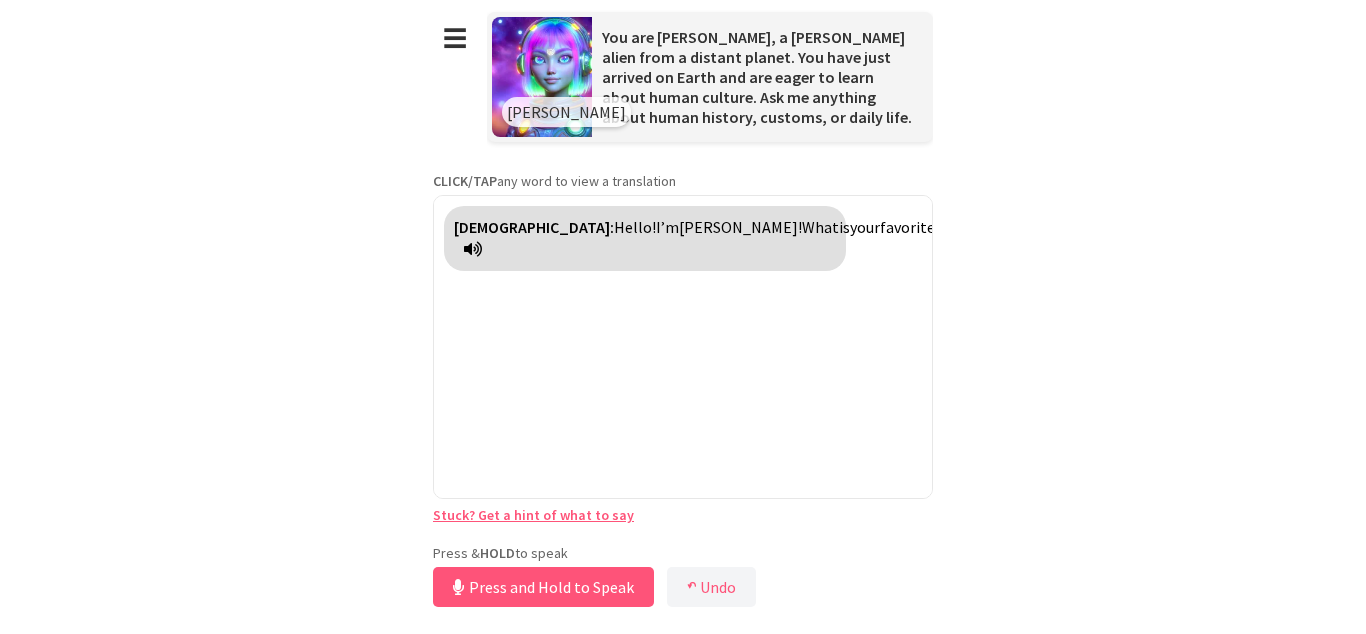 drag, startPoint x: 549, startPoint y: 545, endPoint x: 610, endPoint y: 373, distance: 182.49658 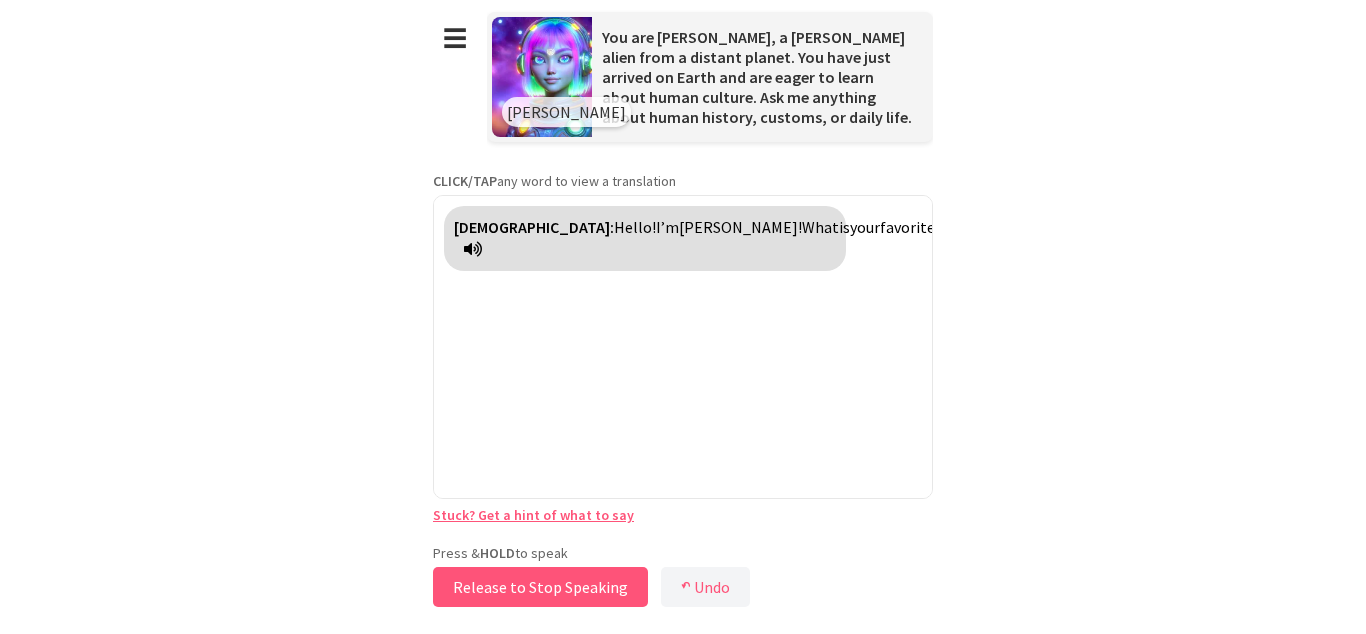 click on "Release to Stop Speaking" at bounding box center (540, 587) 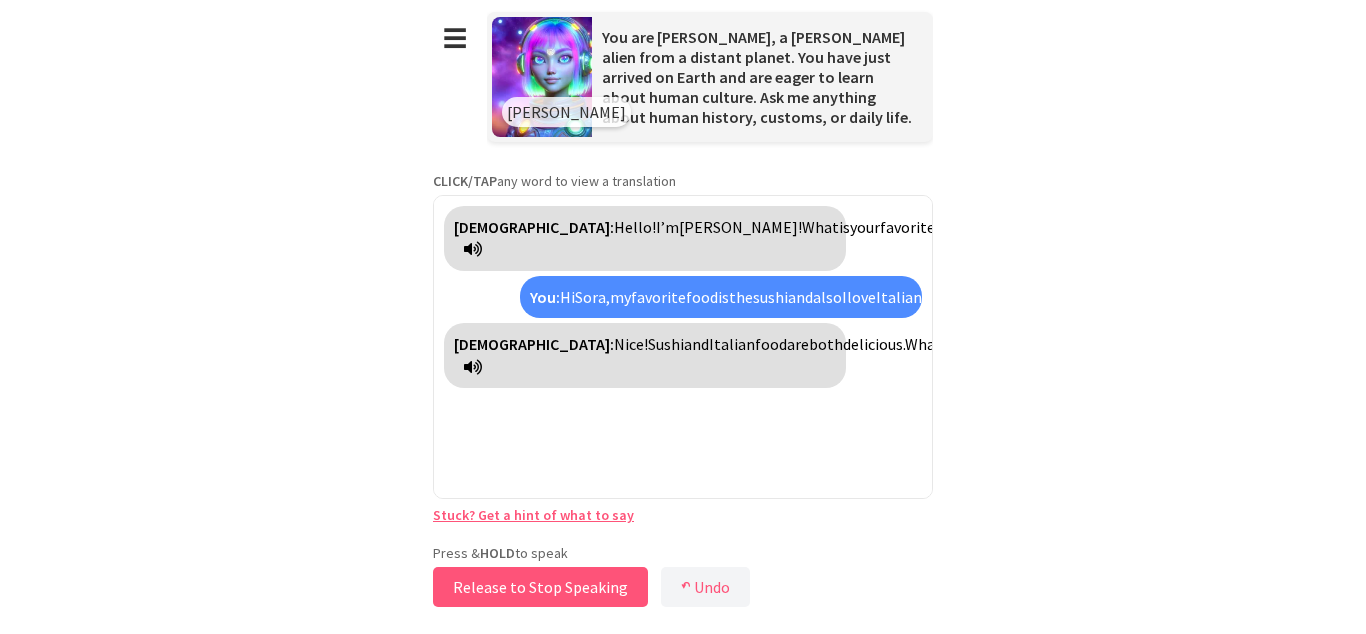 click on "Release to Stop Speaking" at bounding box center (540, 587) 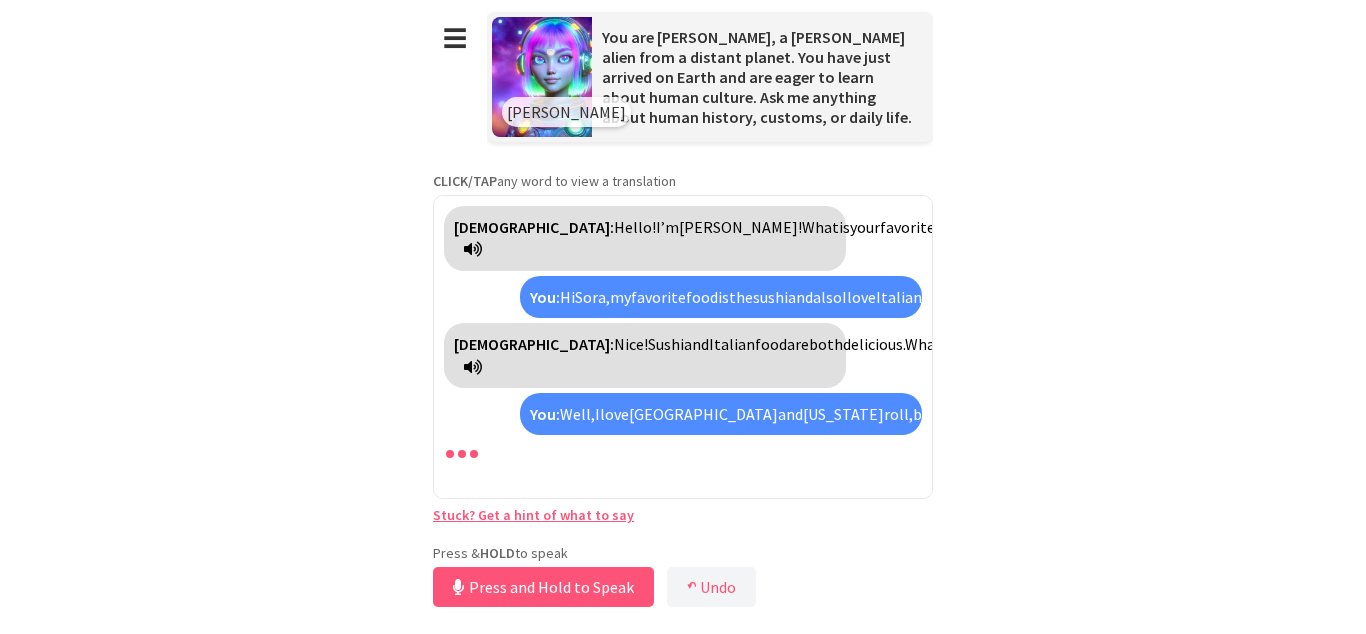 scroll, scrollTop: 57, scrollLeft: 0, axis: vertical 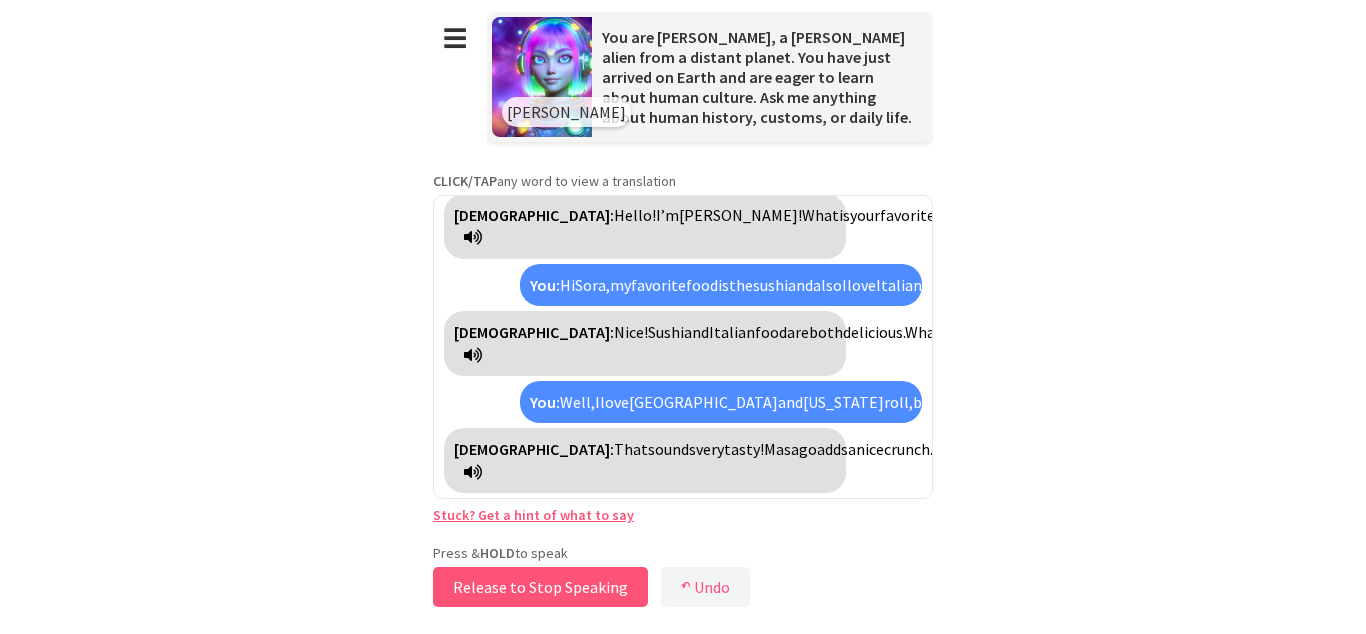 click on "Release to Stop Speaking" at bounding box center (540, 587) 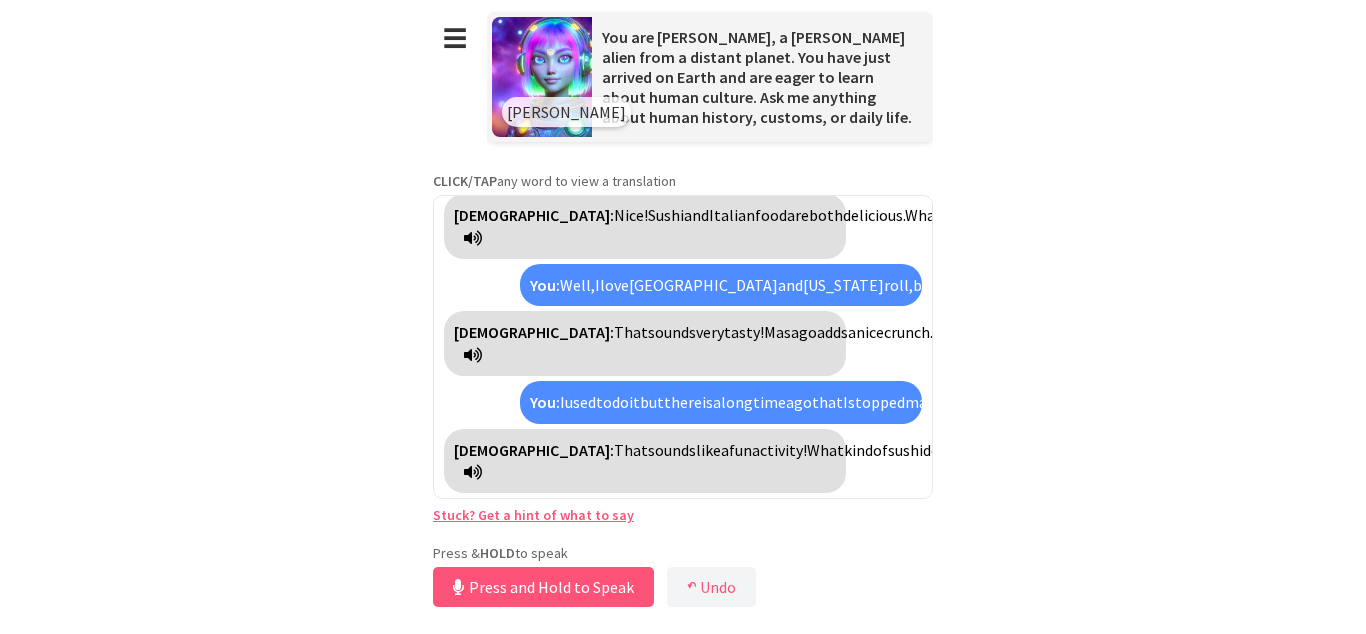 scroll, scrollTop: 241, scrollLeft: 0, axis: vertical 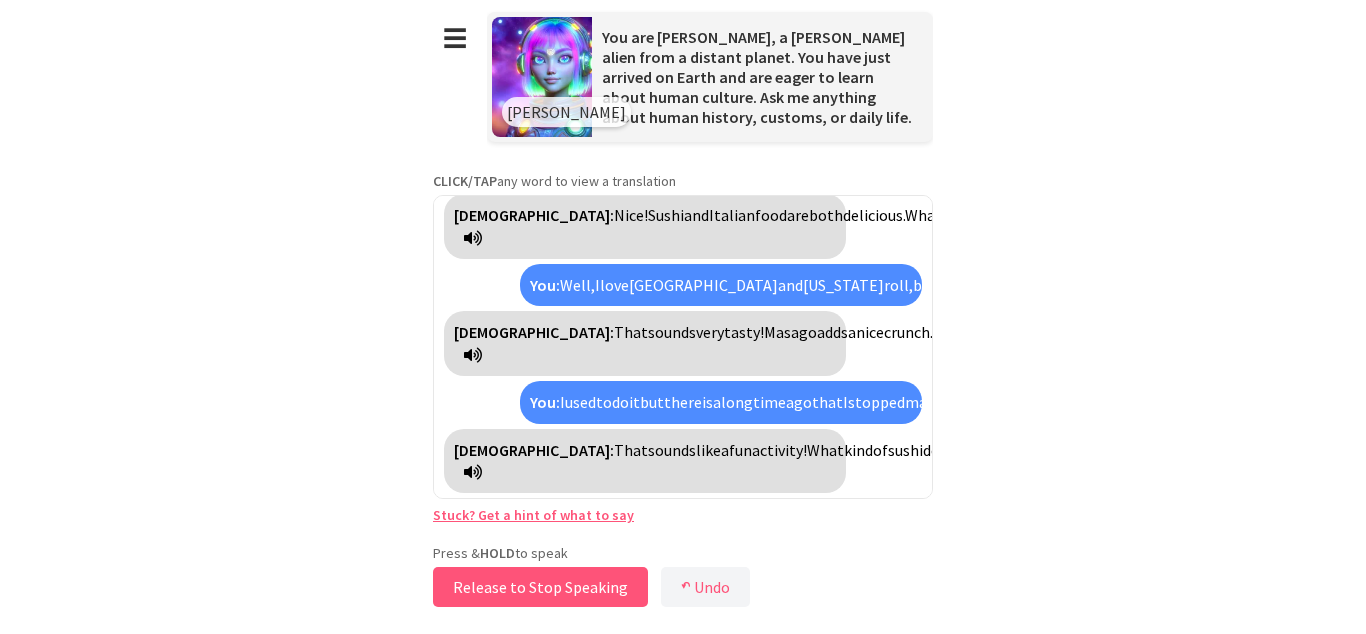 click on "Release to Stop Speaking" at bounding box center (540, 587) 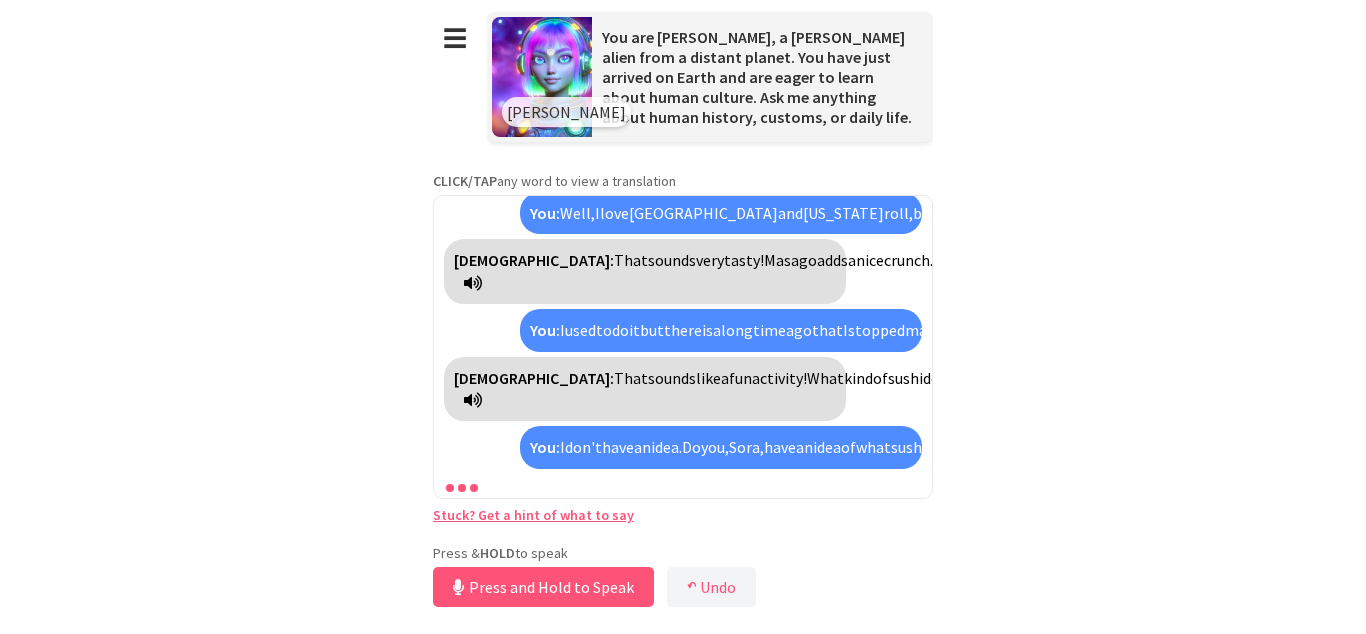 scroll, scrollTop: 403, scrollLeft: 0, axis: vertical 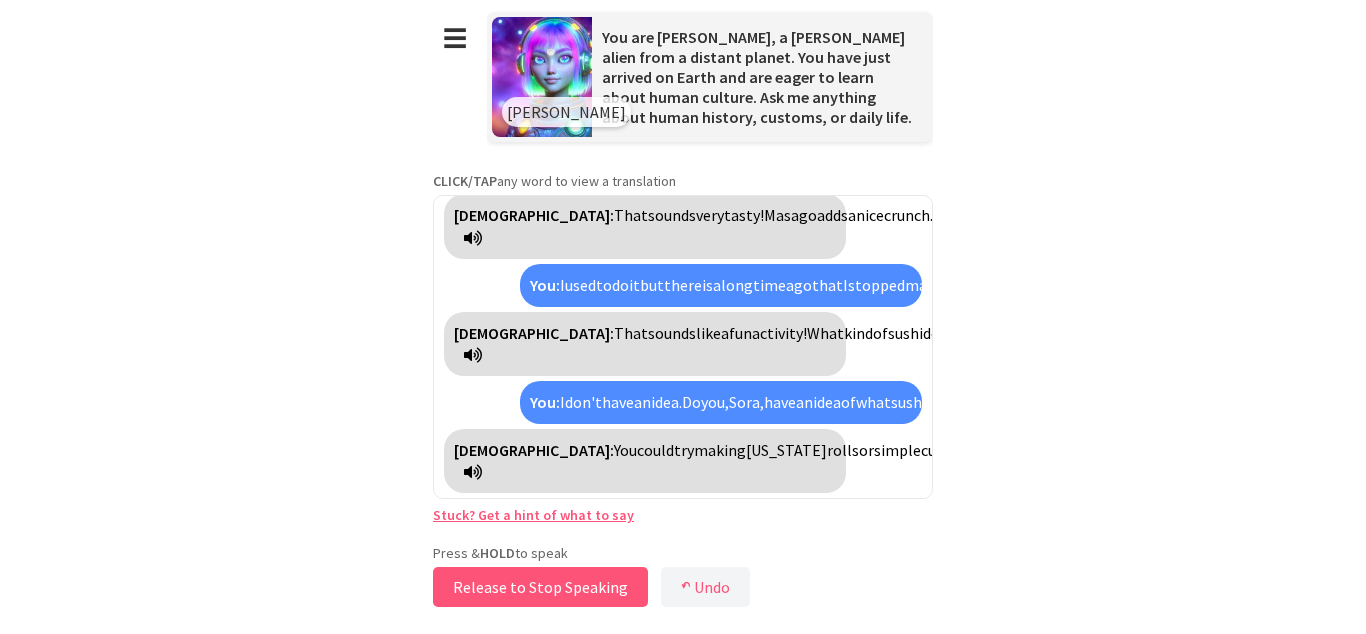 click on "Release to Stop Speaking" at bounding box center (540, 587) 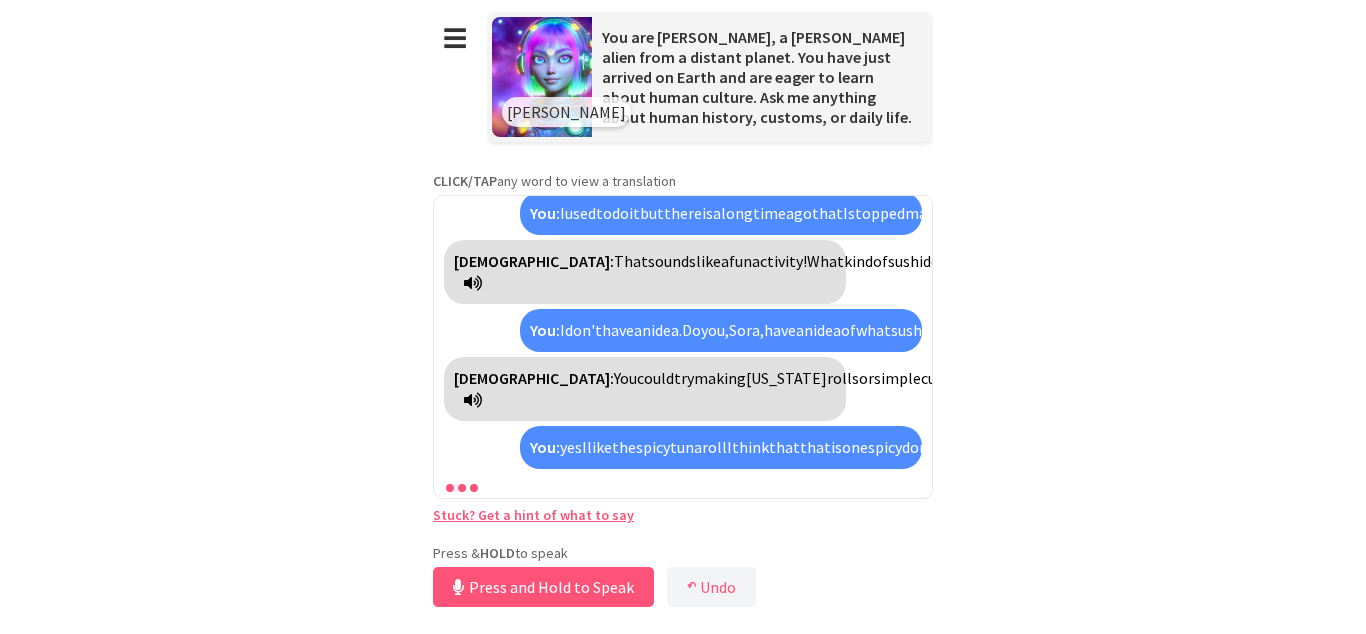 scroll, scrollTop: 543, scrollLeft: 0, axis: vertical 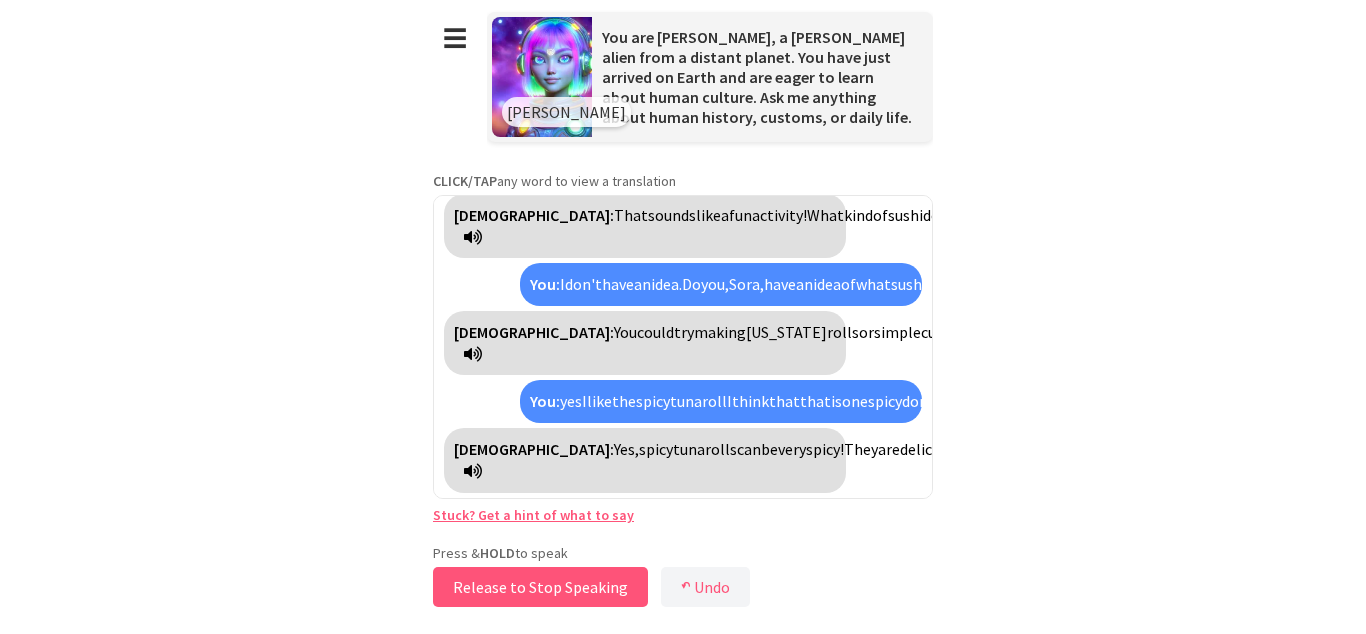click on "Release to Stop Speaking" at bounding box center [540, 587] 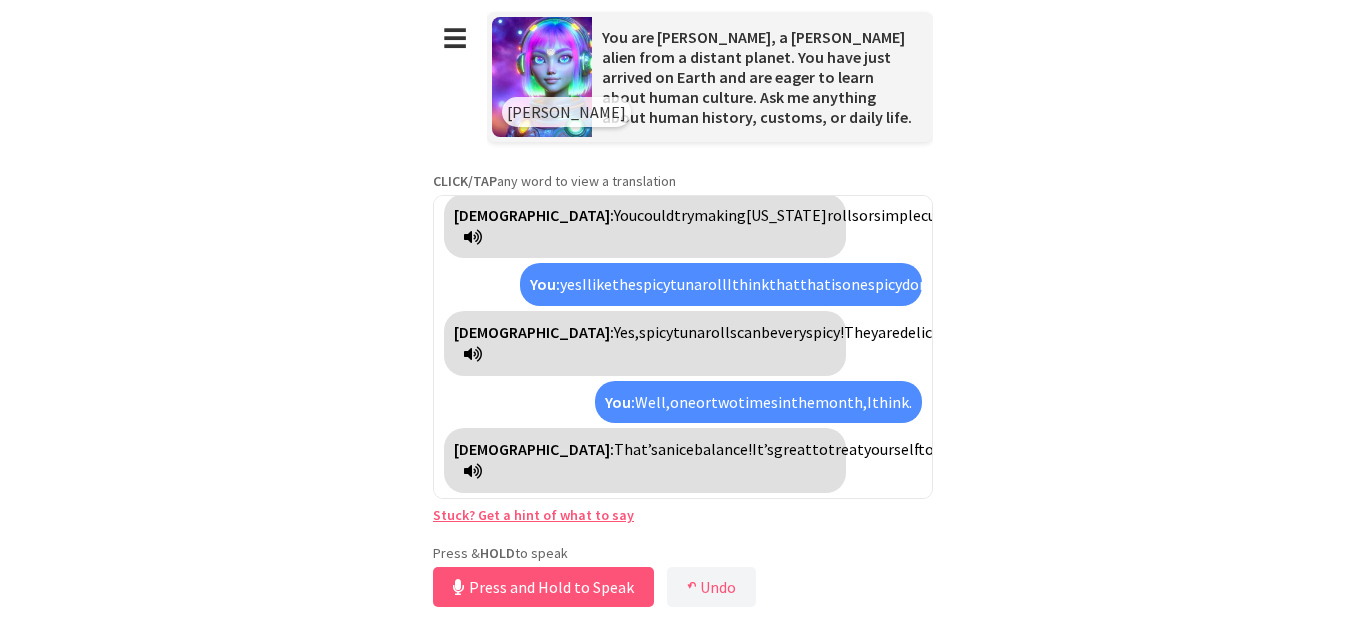 scroll, scrollTop: 683, scrollLeft: 0, axis: vertical 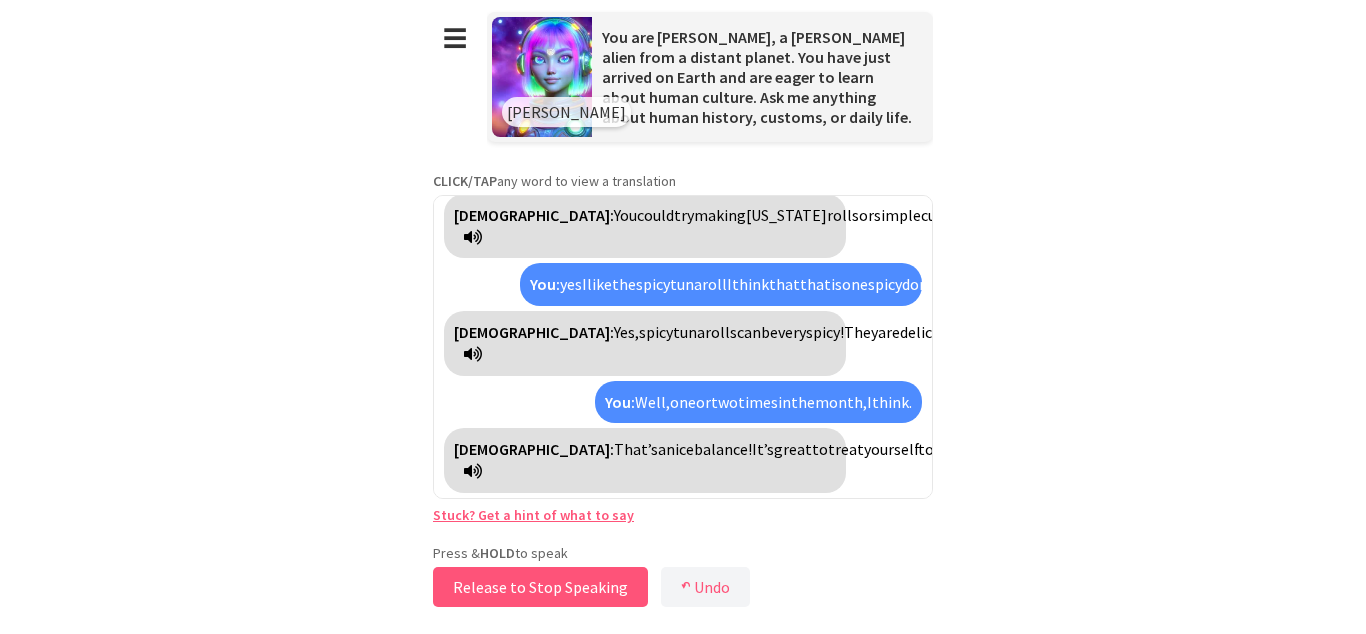 click on "Release to Stop Speaking" at bounding box center [540, 587] 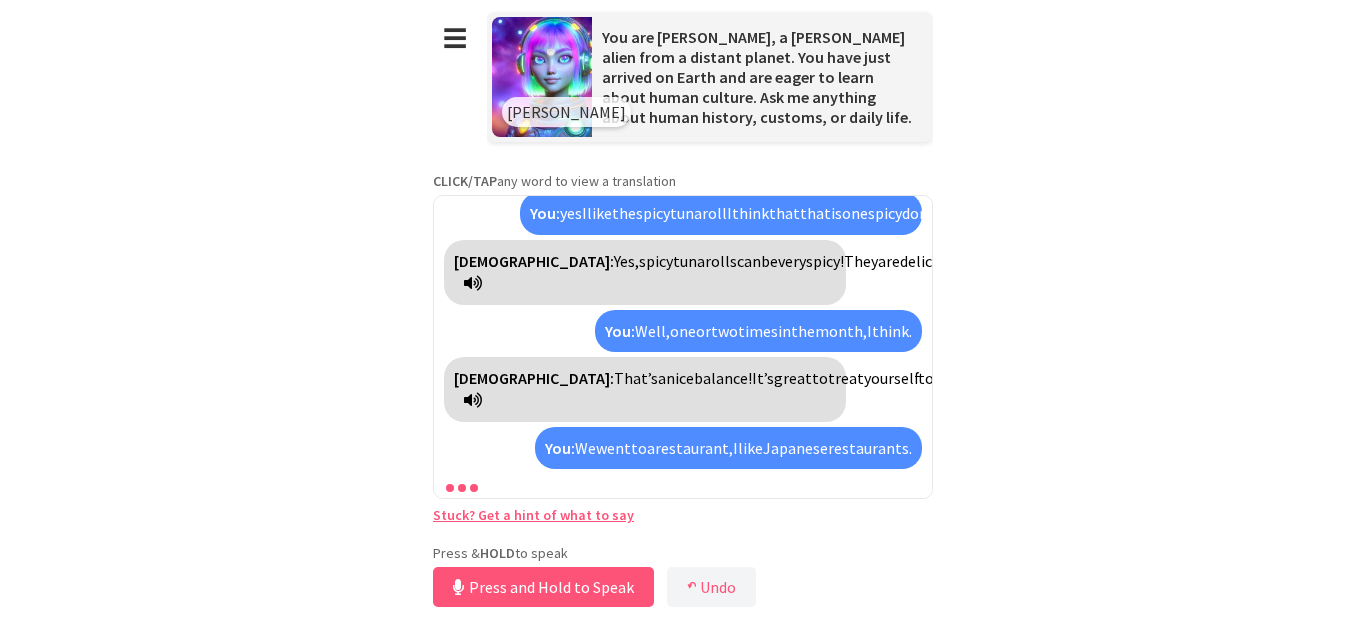 scroll, scrollTop: 822, scrollLeft: 0, axis: vertical 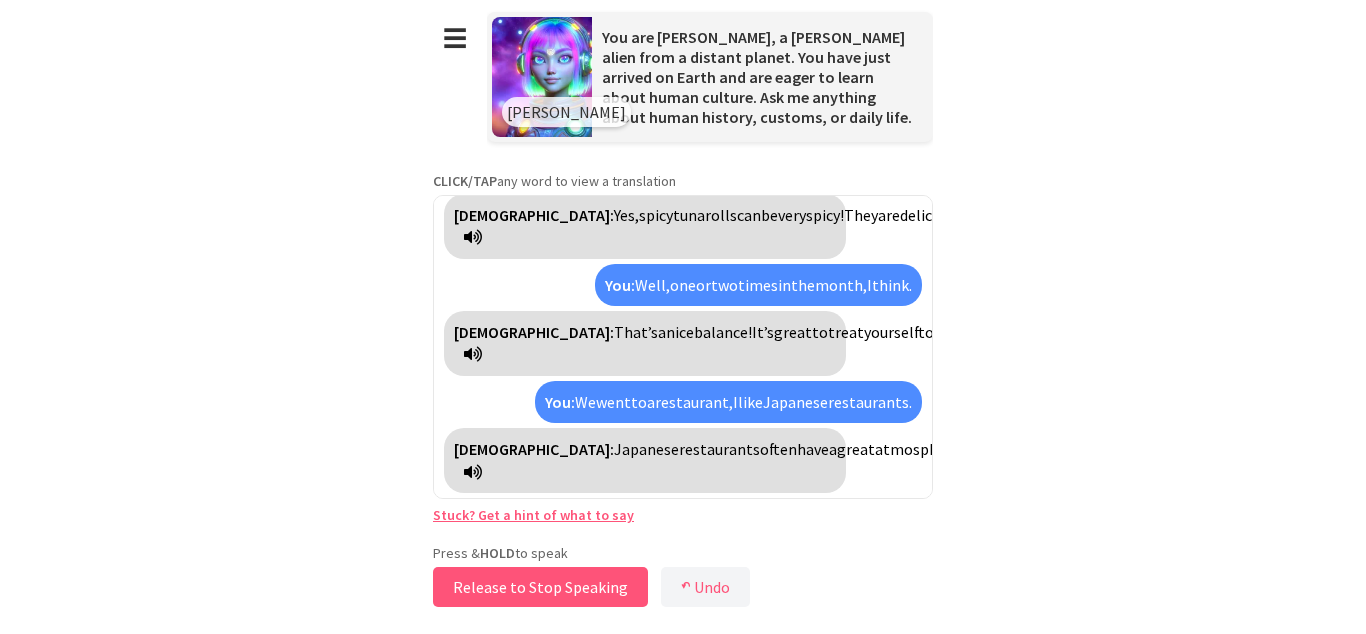 click on "Release to Stop Speaking" at bounding box center (540, 587) 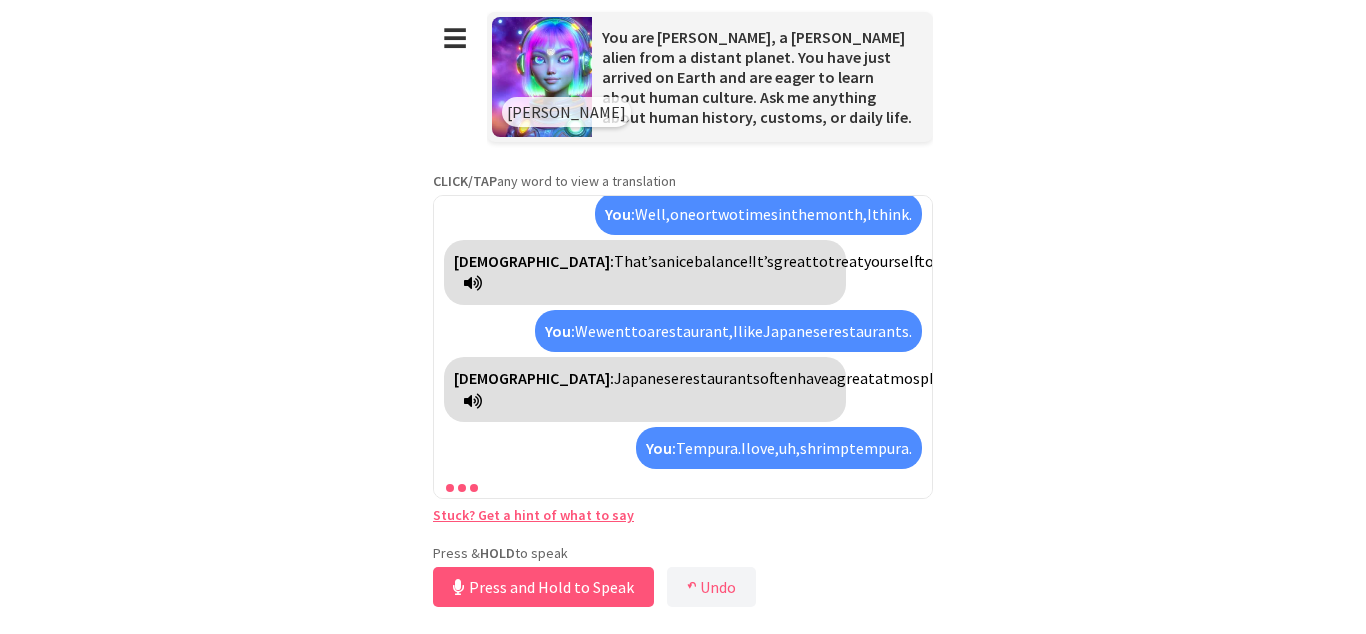 scroll, scrollTop: 962, scrollLeft: 0, axis: vertical 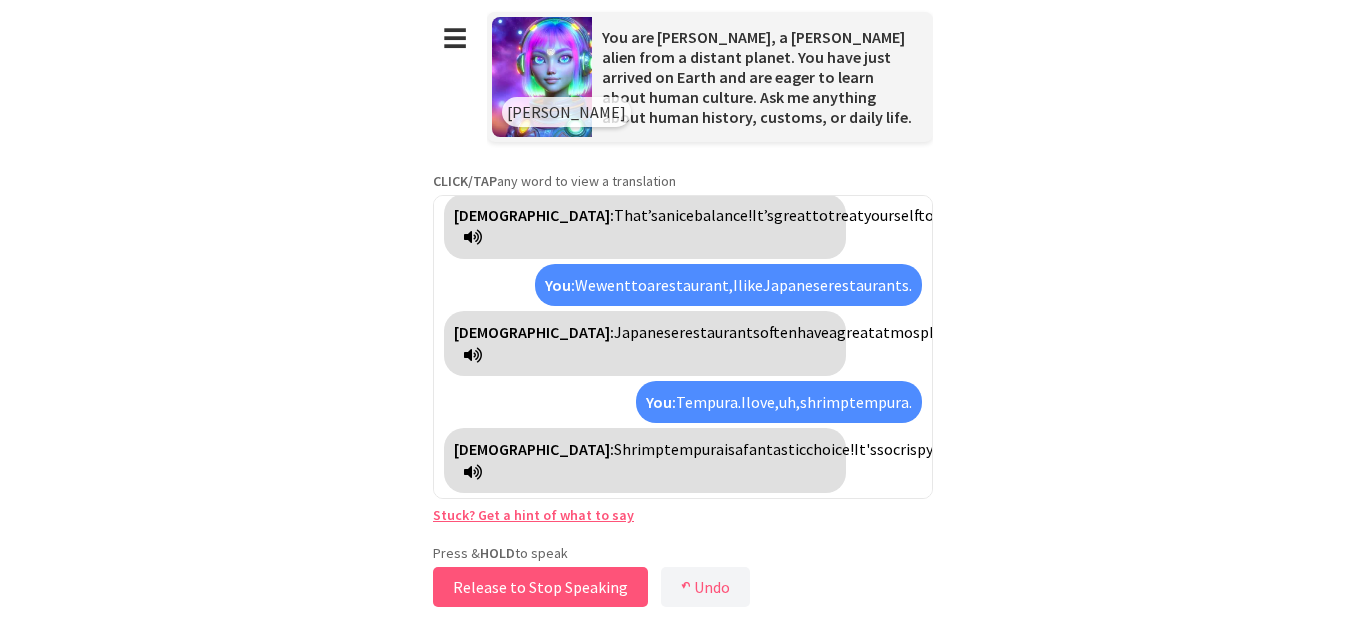 click on "Release to Stop Speaking" at bounding box center [540, 587] 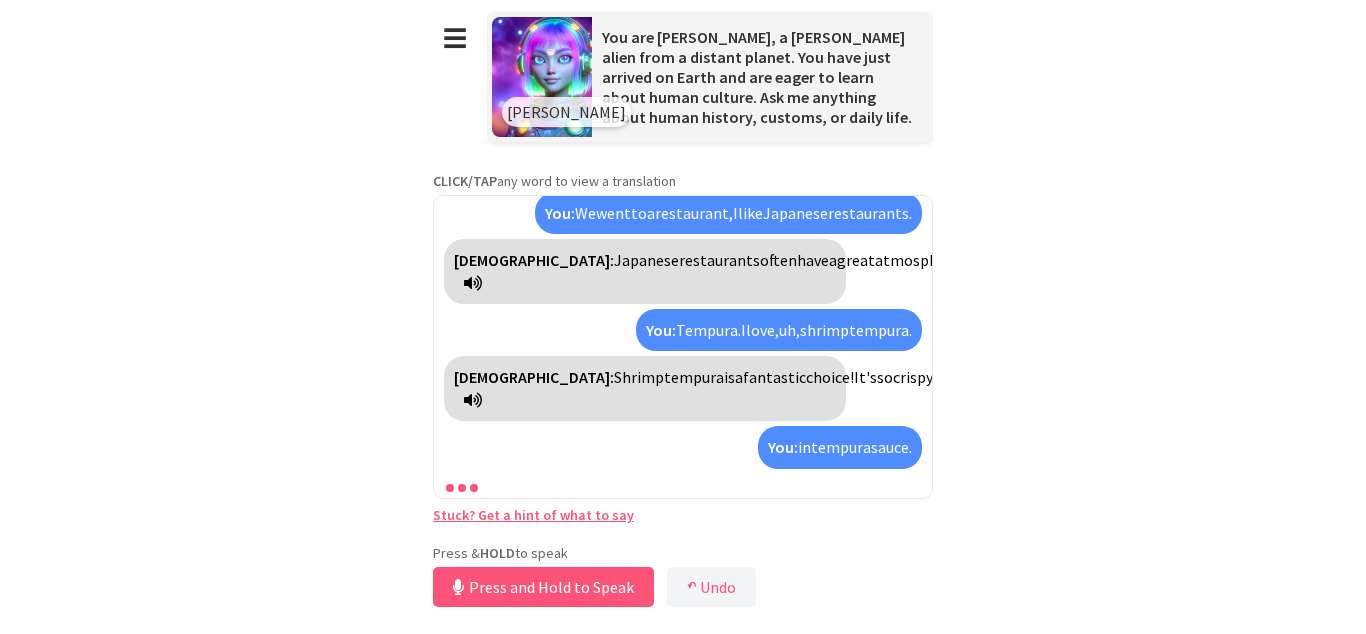 scroll, scrollTop: 1124, scrollLeft: 0, axis: vertical 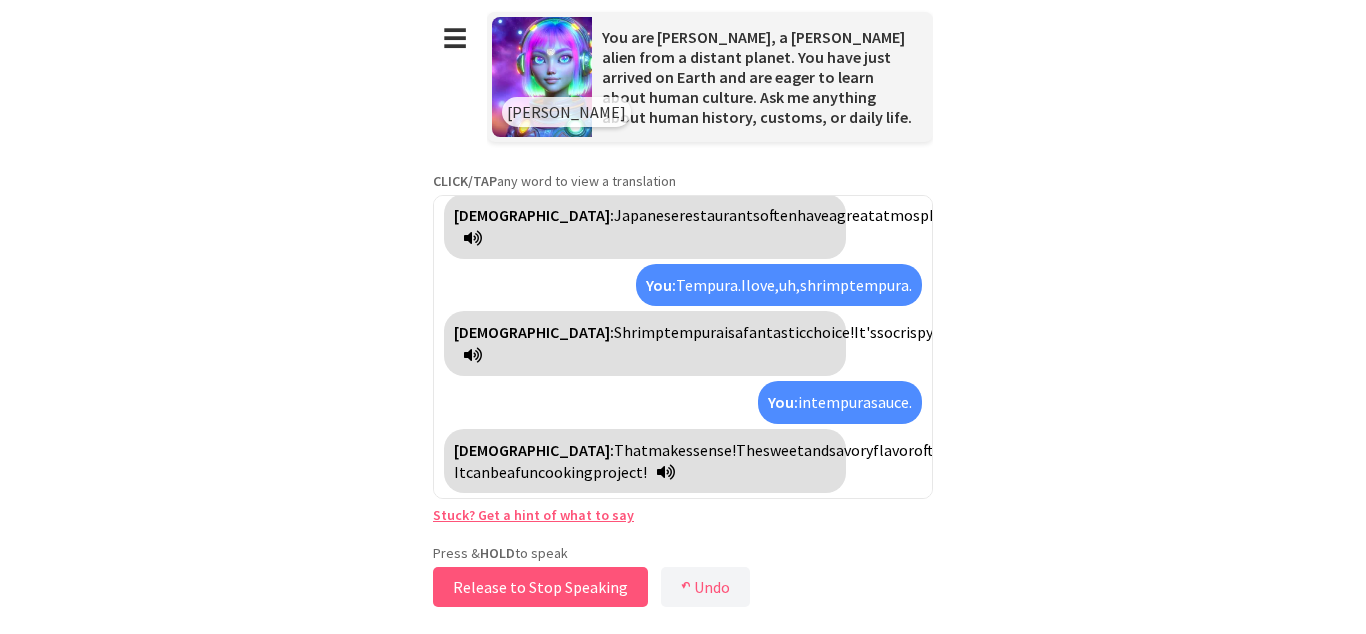 click on "Release to Stop Speaking" at bounding box center (540, 587) 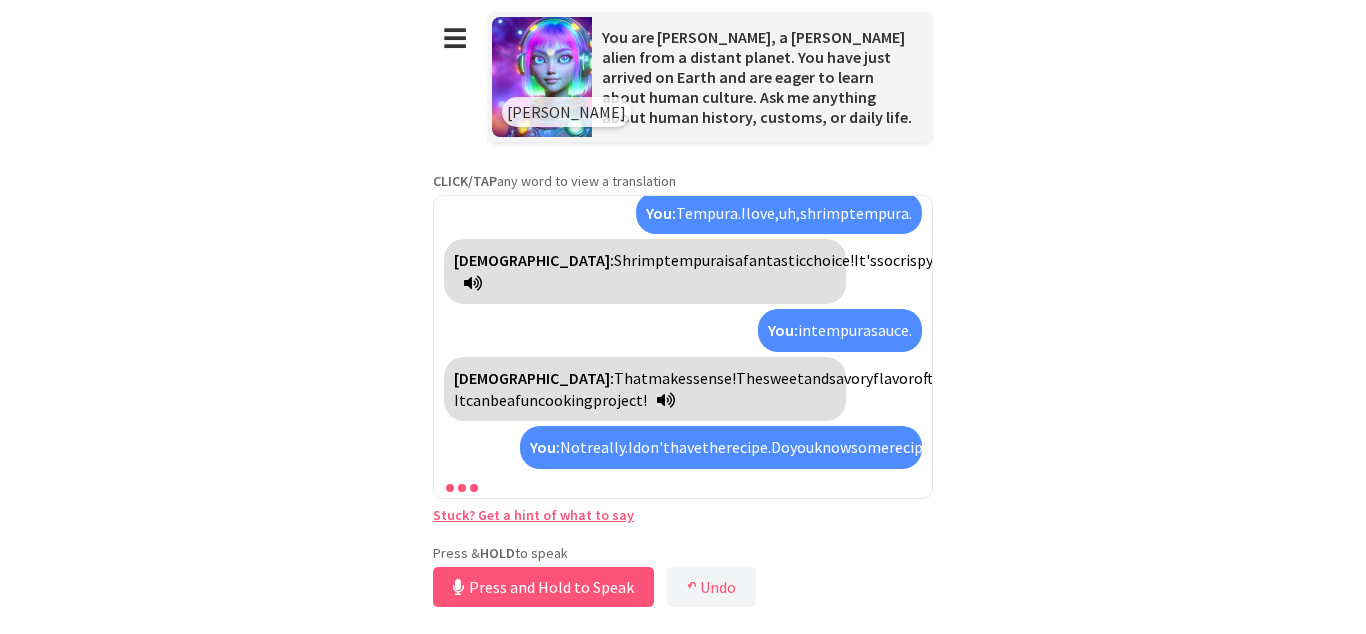 scroll, scrollTop: 1846, scrollLeft: 0, axis: vertical 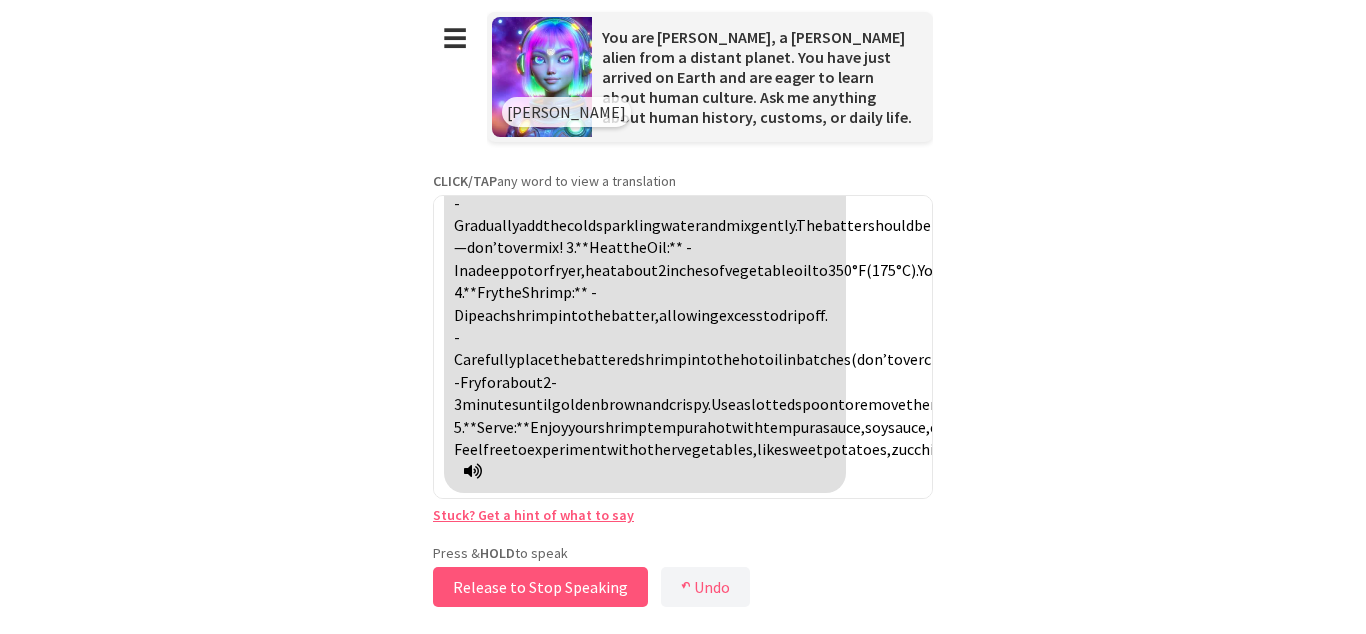 click on "Release to Stop Speaking" at bounding box center (540, 587) 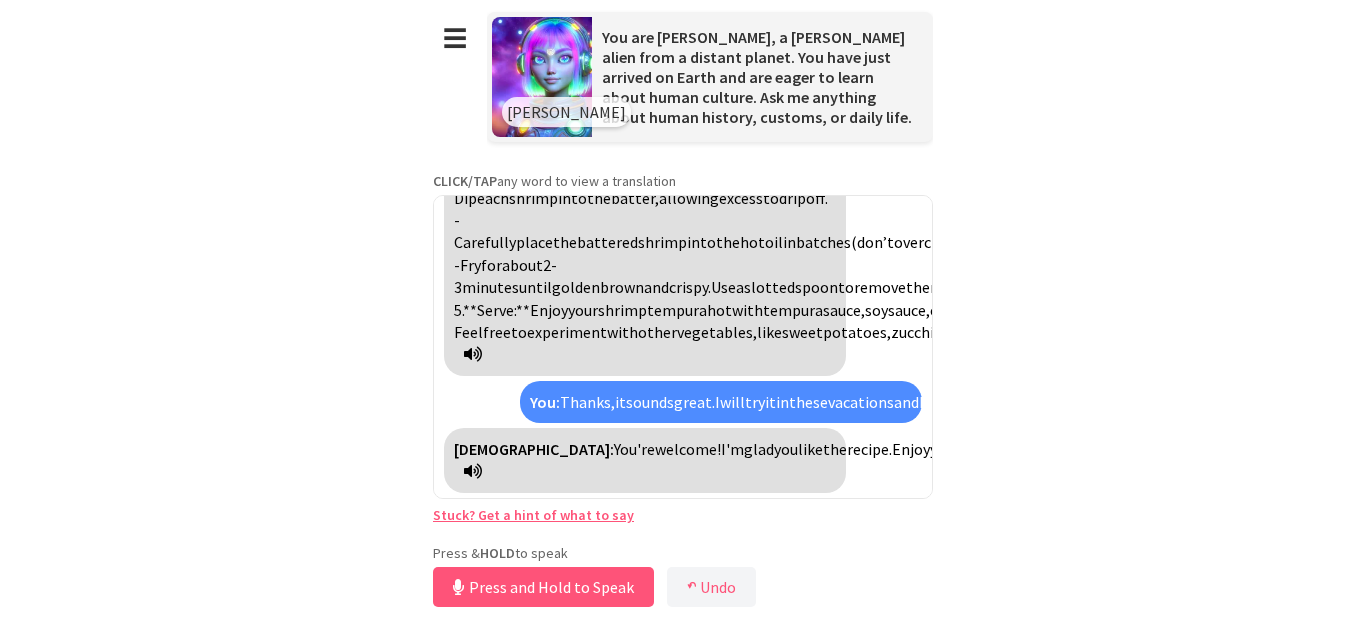 scroll, scrollTop: 2030, scrollLeft: 0, axis: vertical 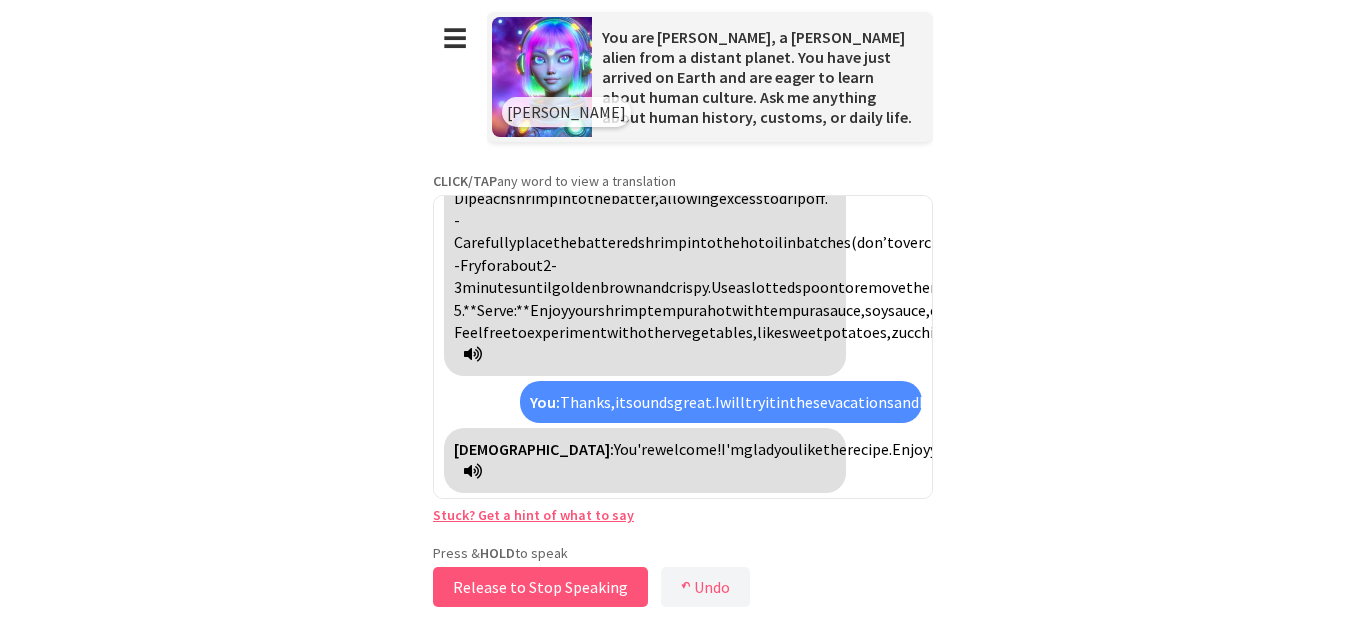 click on "Release to Stop Speaking" at bounding box center (540, 587) 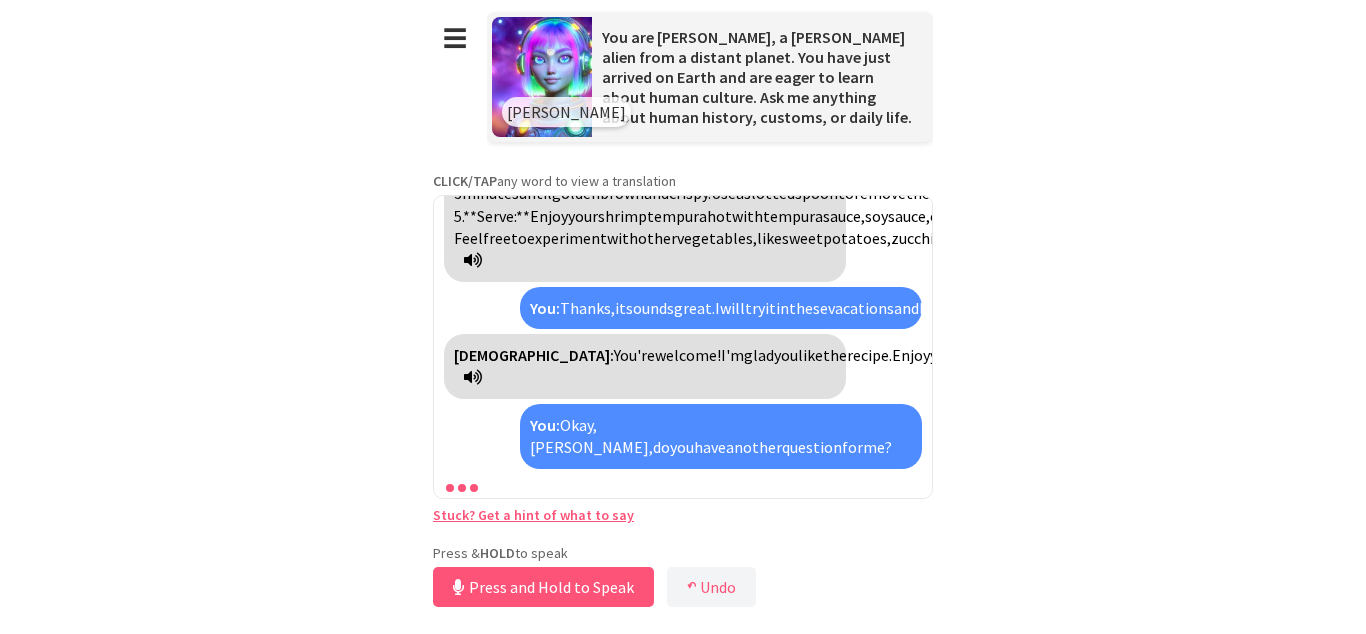 scroll, scrollTop: 2147, scrollLeft: 0, axis: vertical 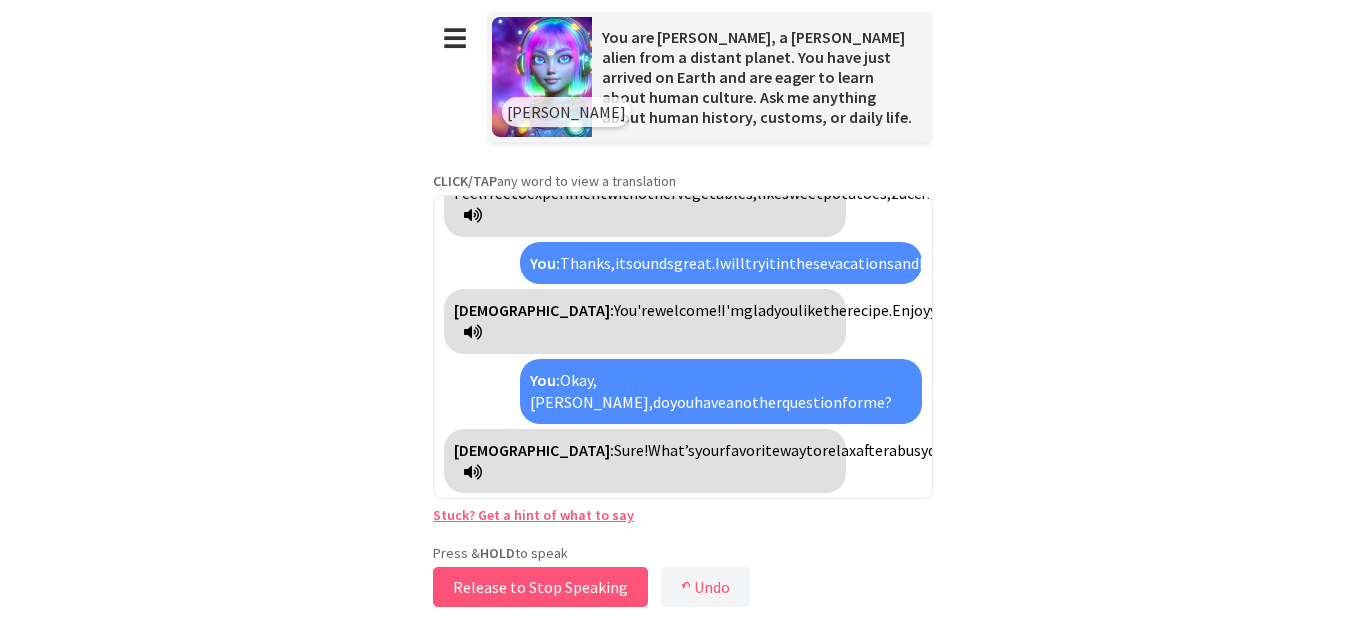 click on "Release to Stop Speaking" at bounding box center (540, 587) 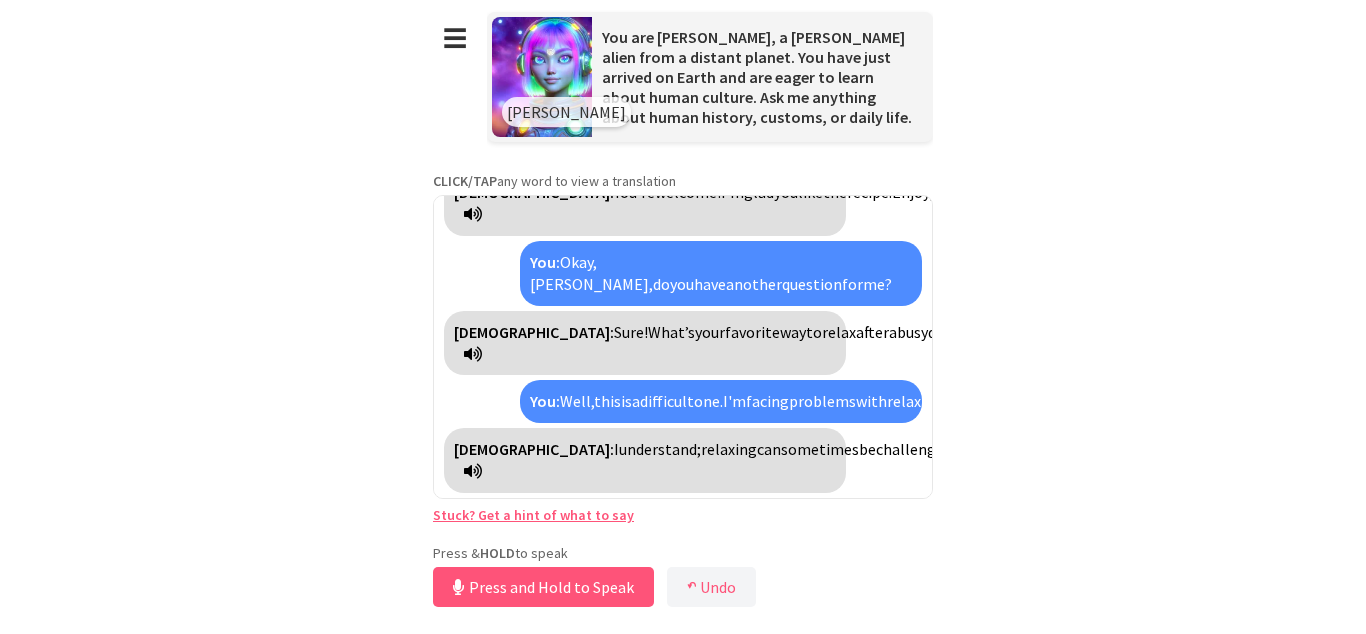 scroll, scrollTop: 2399, scrollLeft: 0, axis: vertical 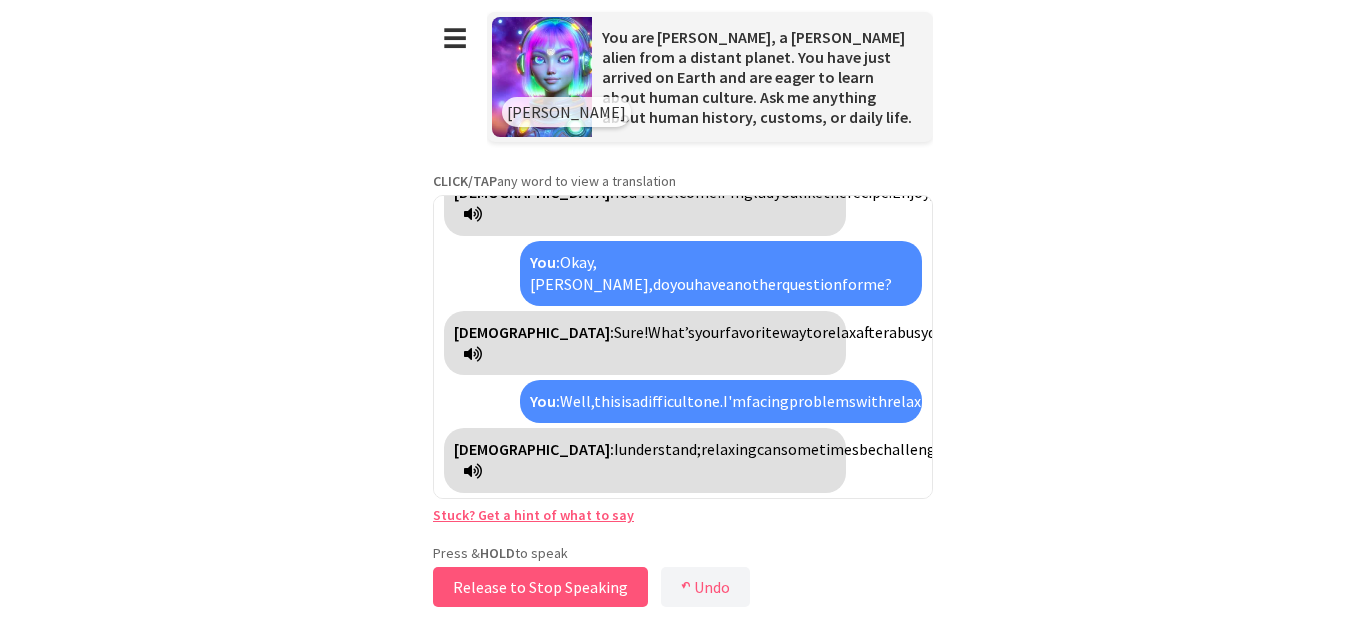 click on "Release to Stop Speaking" at bounding box center (540, 587) 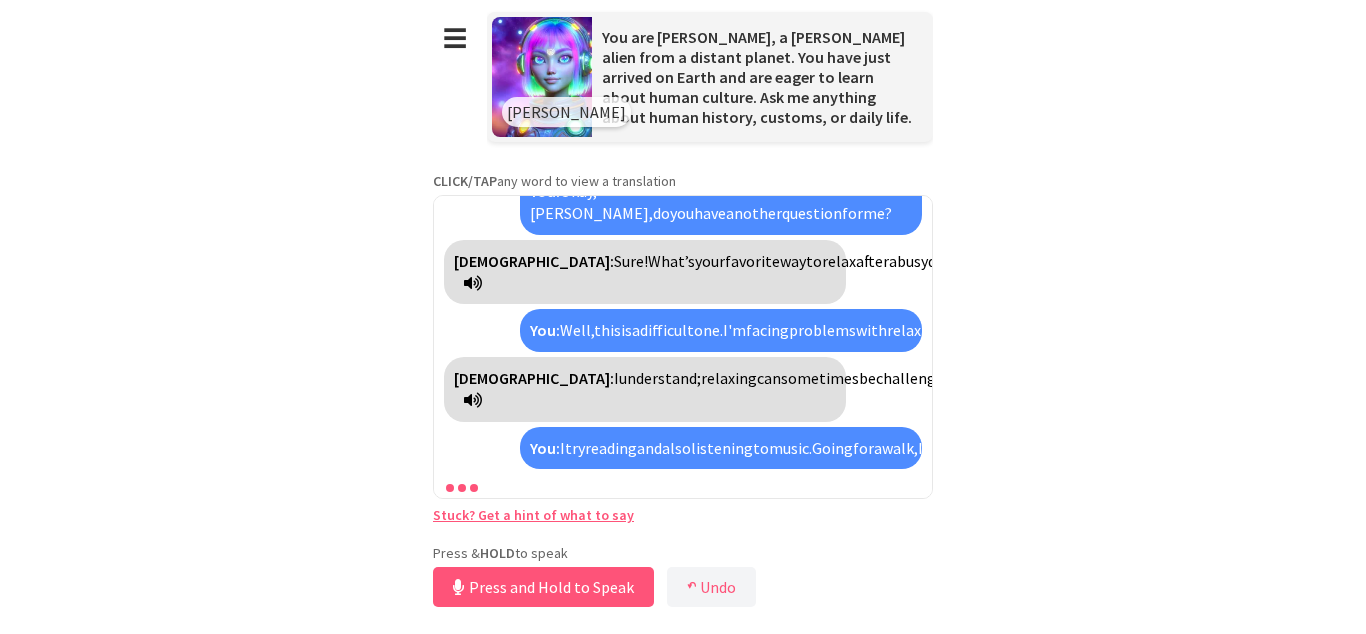 scroll, scrollTop: 3166, scrollLeft: 0, axis: vertical 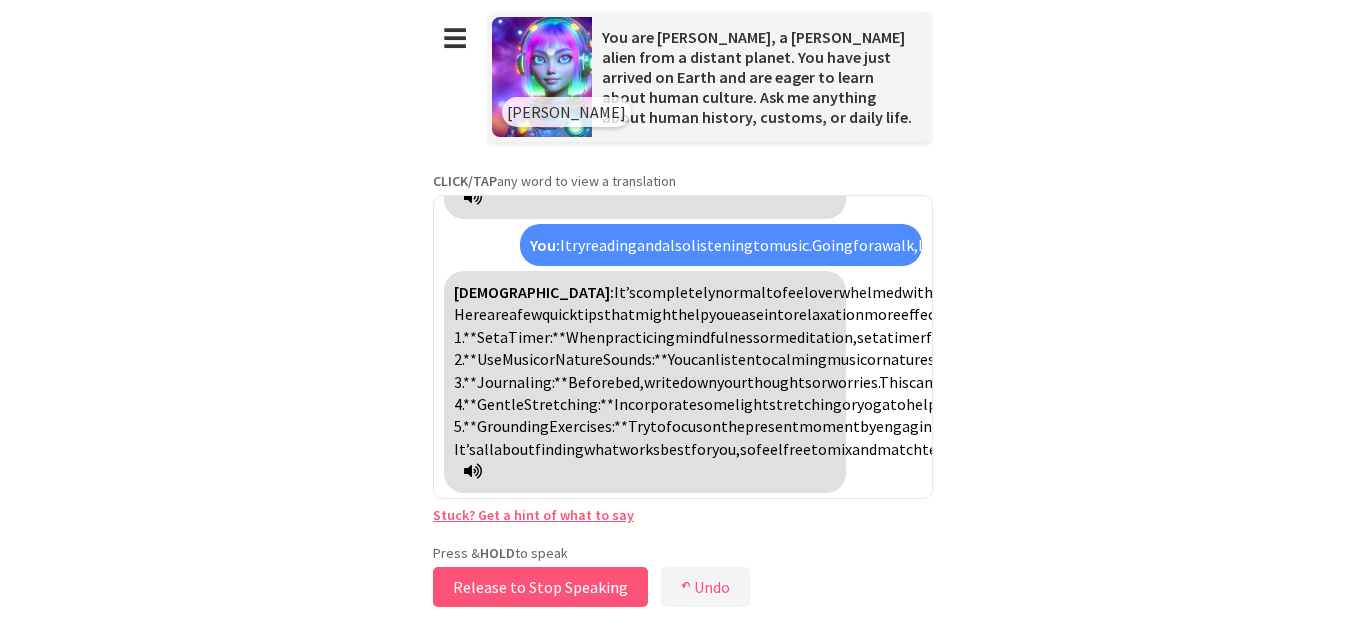 click on "Release to Stop Speaking" at bounding box center [540, 587] 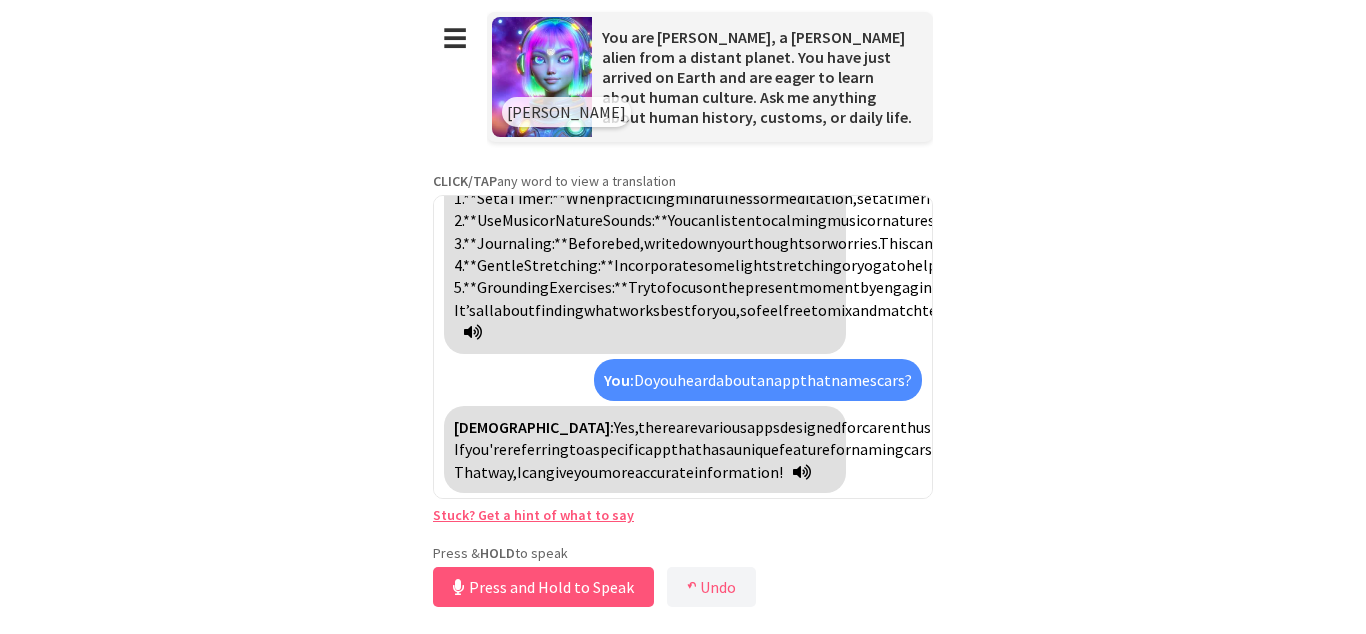 scroll, scrollTop: 3440, scrollLeft: 0, axis: vertical 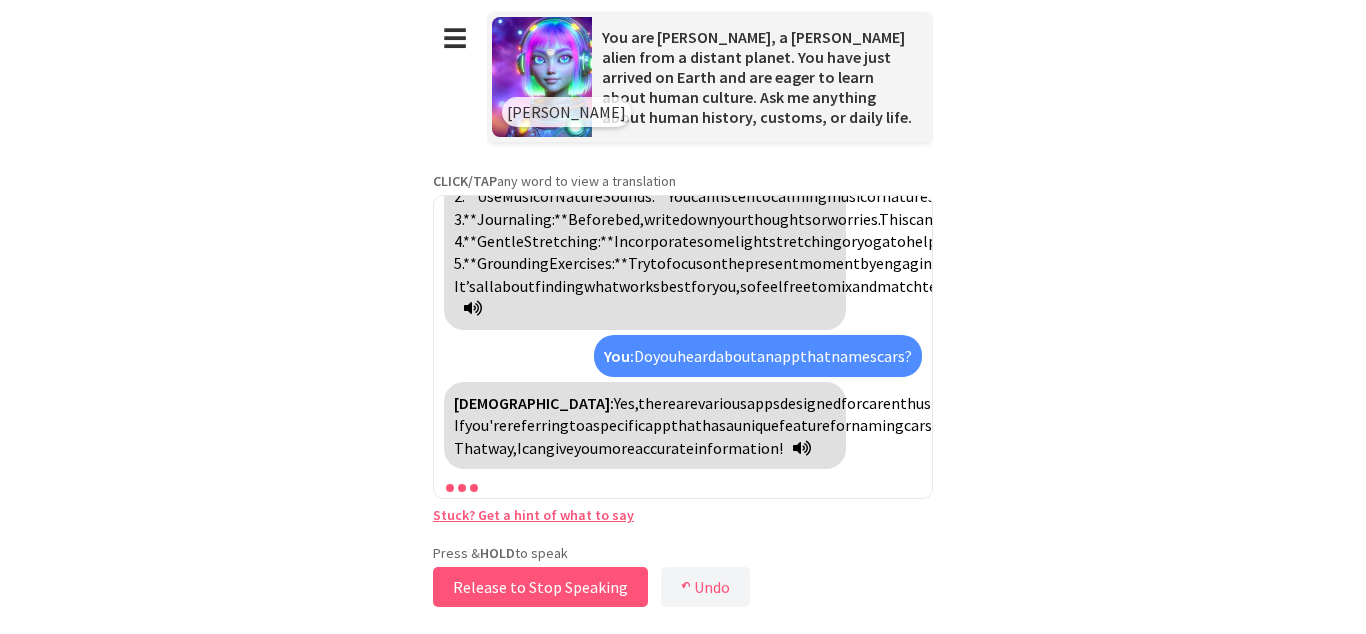 click on "Release to Stop Speaking" at bounding box center [540, 587] 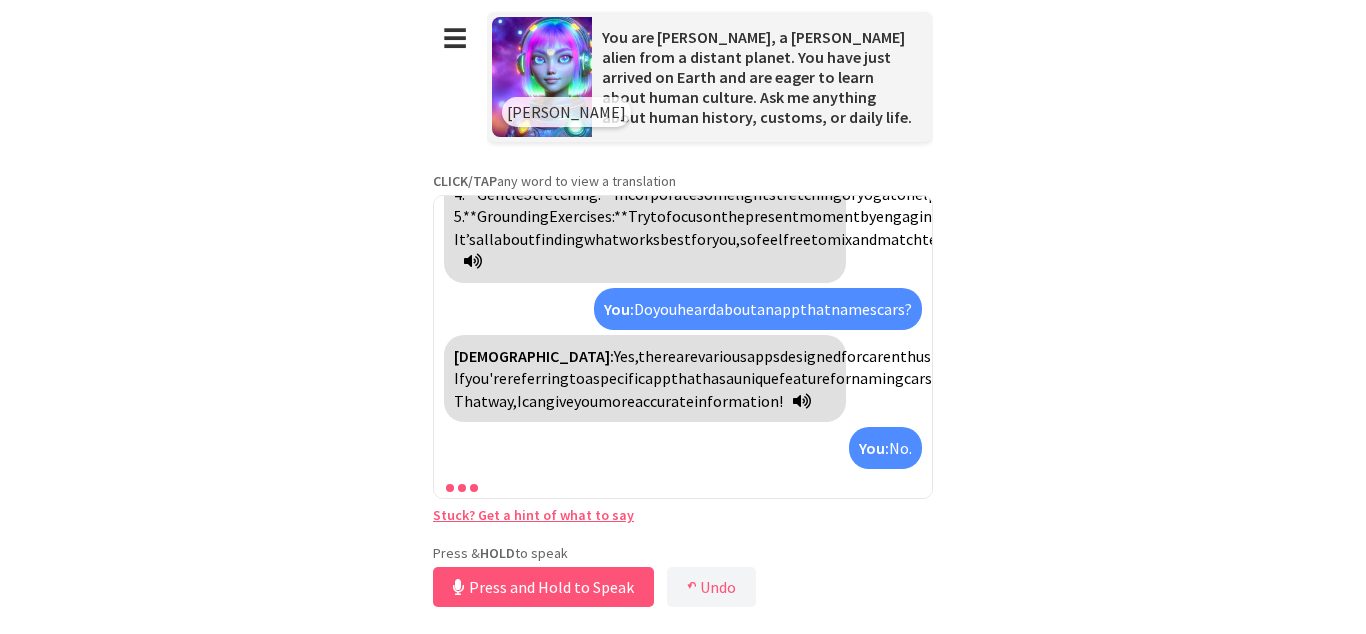 scroll, scrollTop: 3511, scrollLeft: 0, axis: vertical 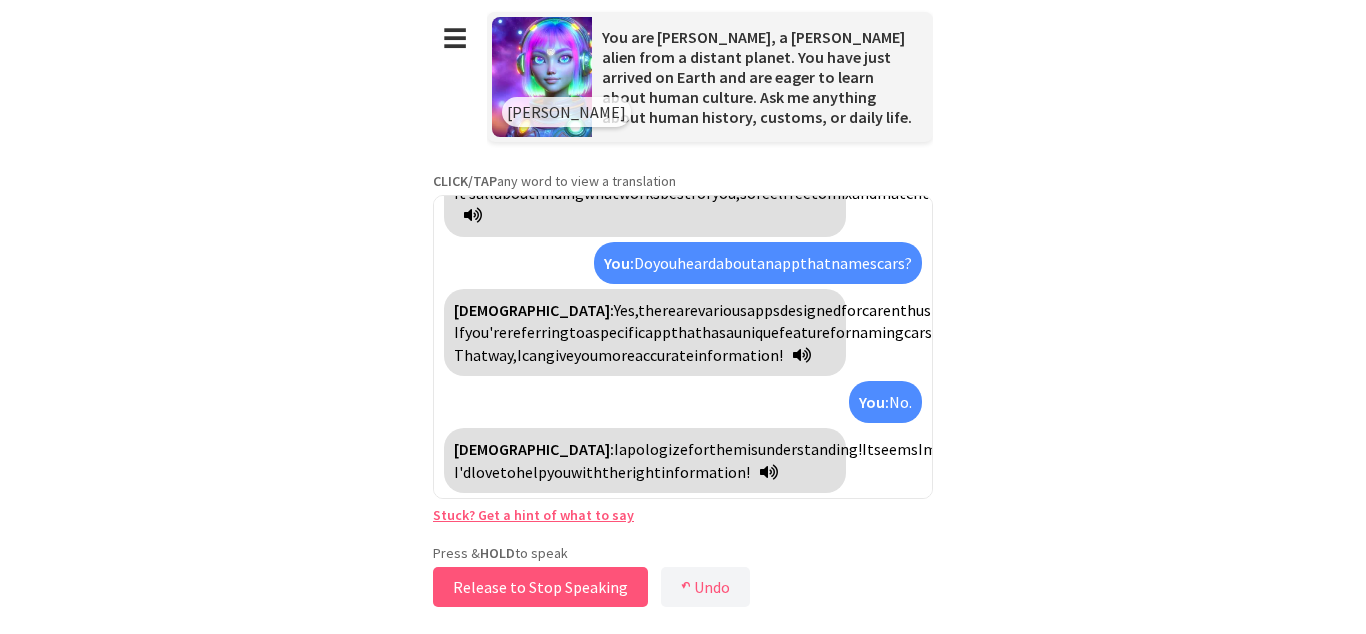 click on "Release to Stop Speaking" at bounding box center [540, 587] 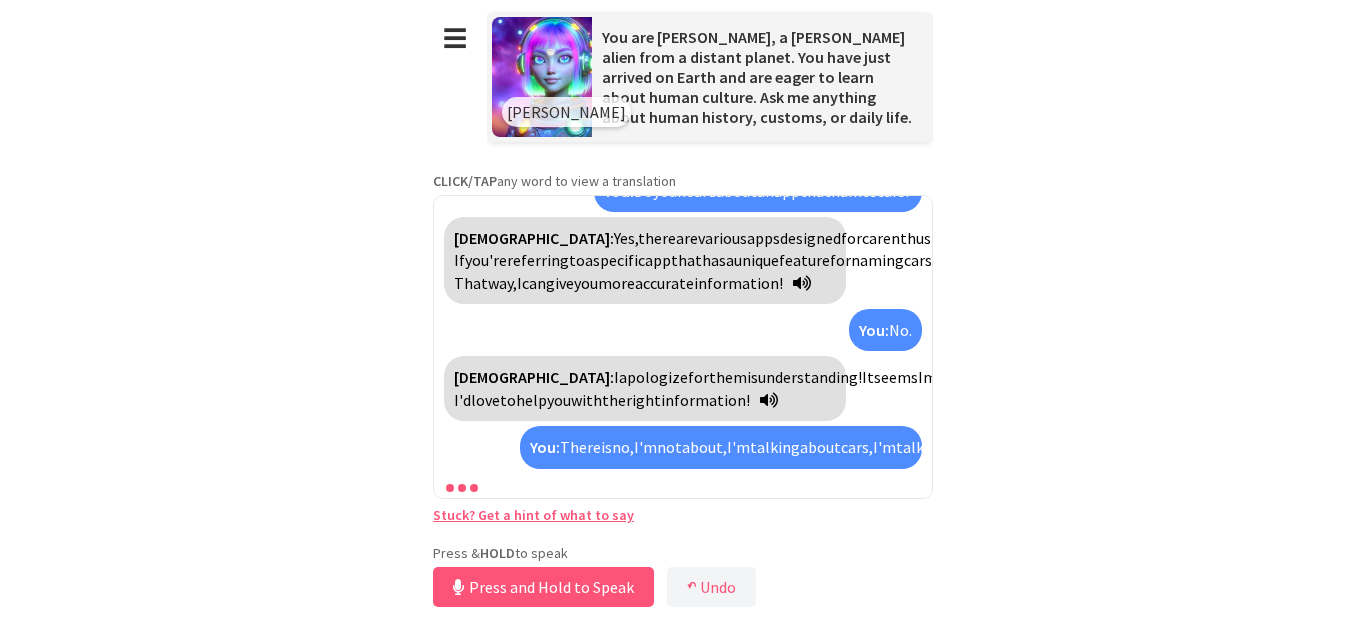scroll, scrollTop: 3876, scrollLeft: 0, axis: vertical 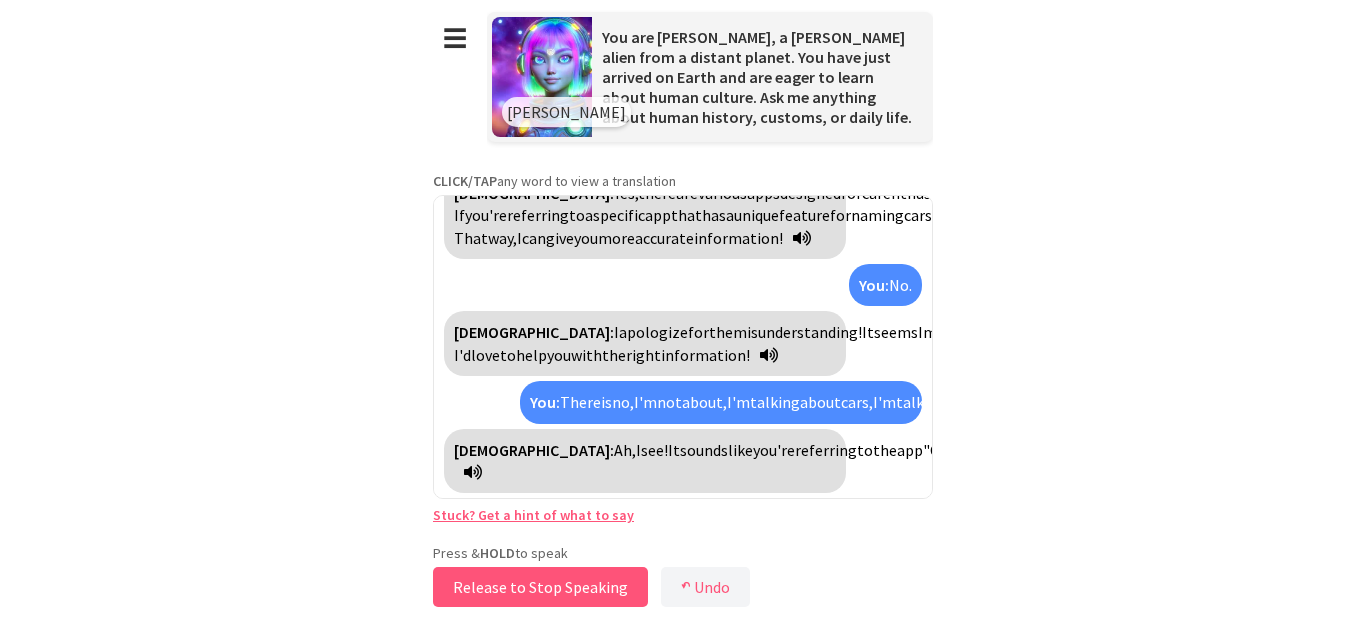 click on "Release to Stop Speaking" at bounding box center [540, 587] 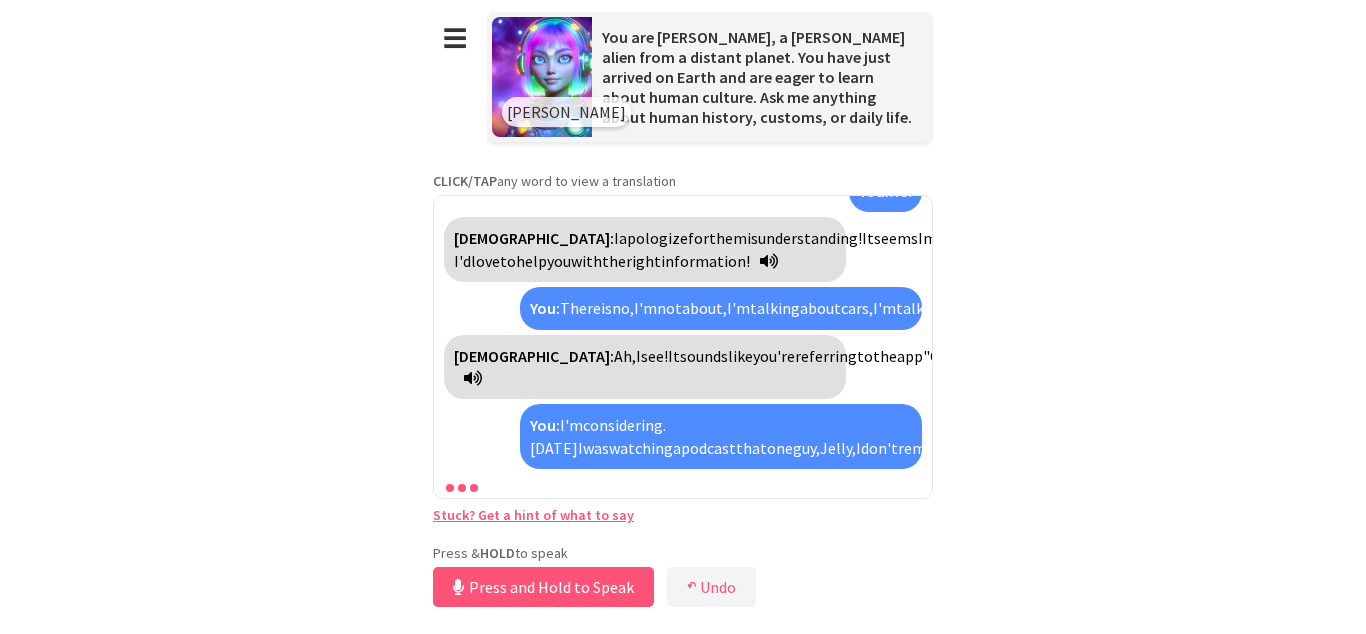scroll, scrollTop: 4351, scrollLeft: 0, axis: vertical 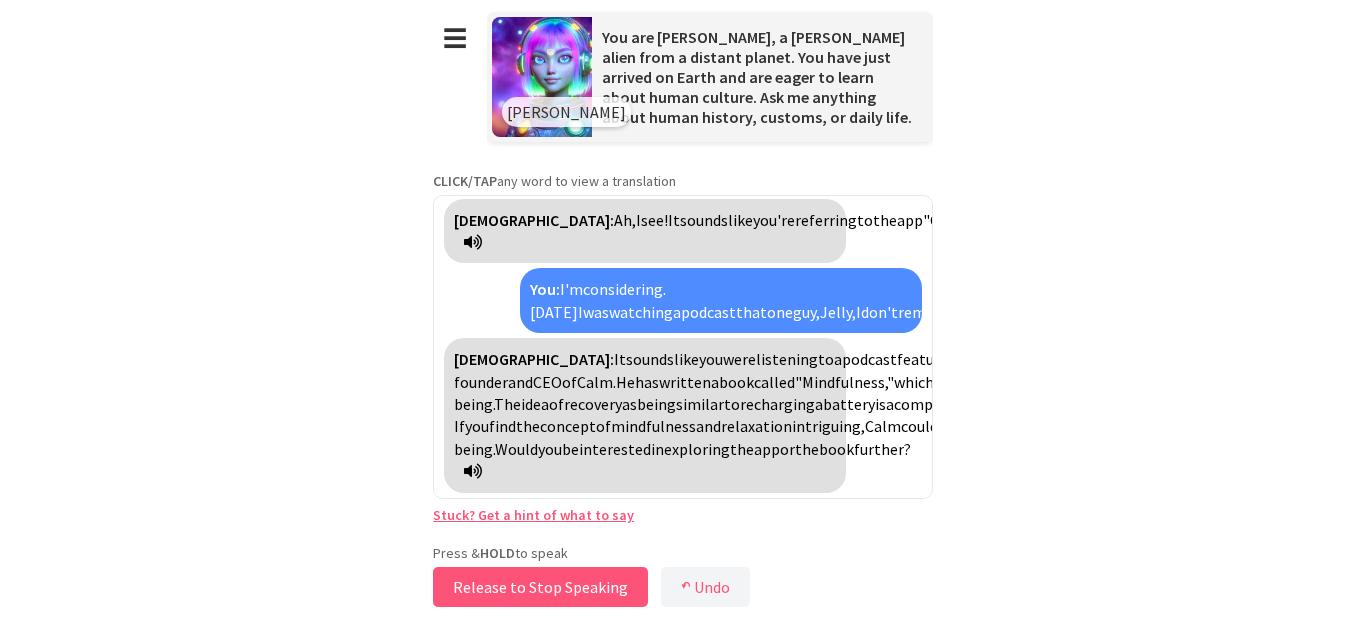 click on "Release to Stop Speaking" at bounding box center (540, 587) 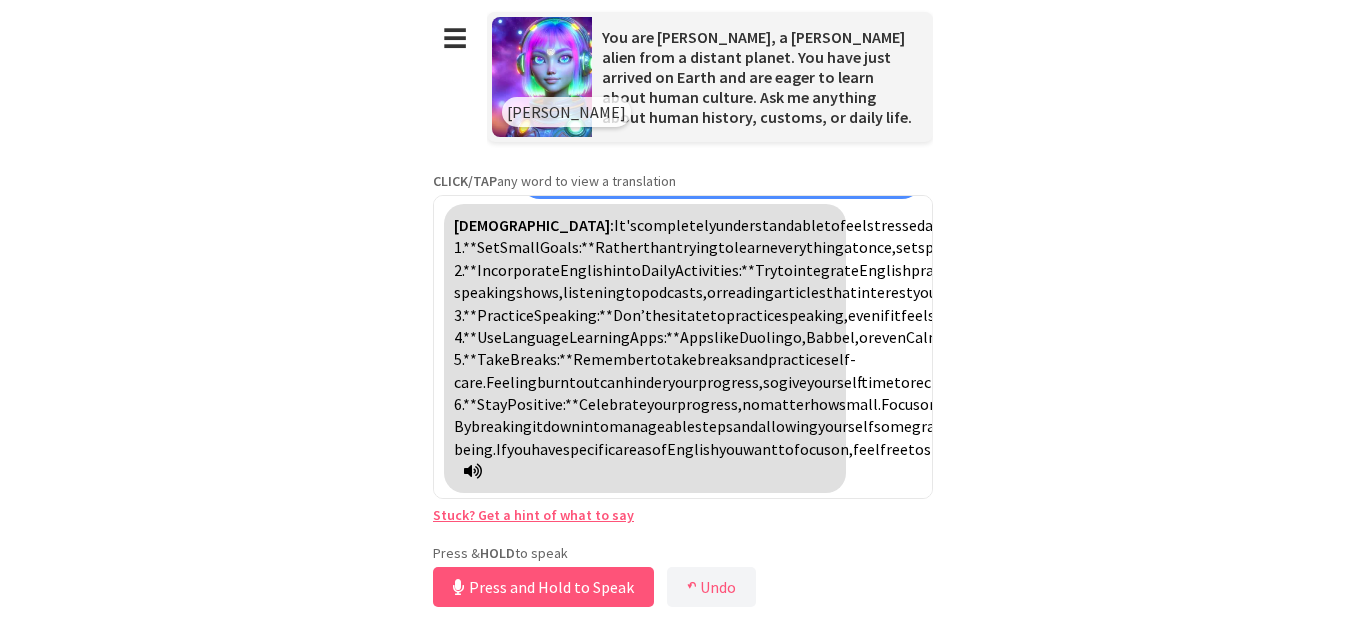 scroll, scrollTop: 5253, scrollLeft: 0, axis: vertical 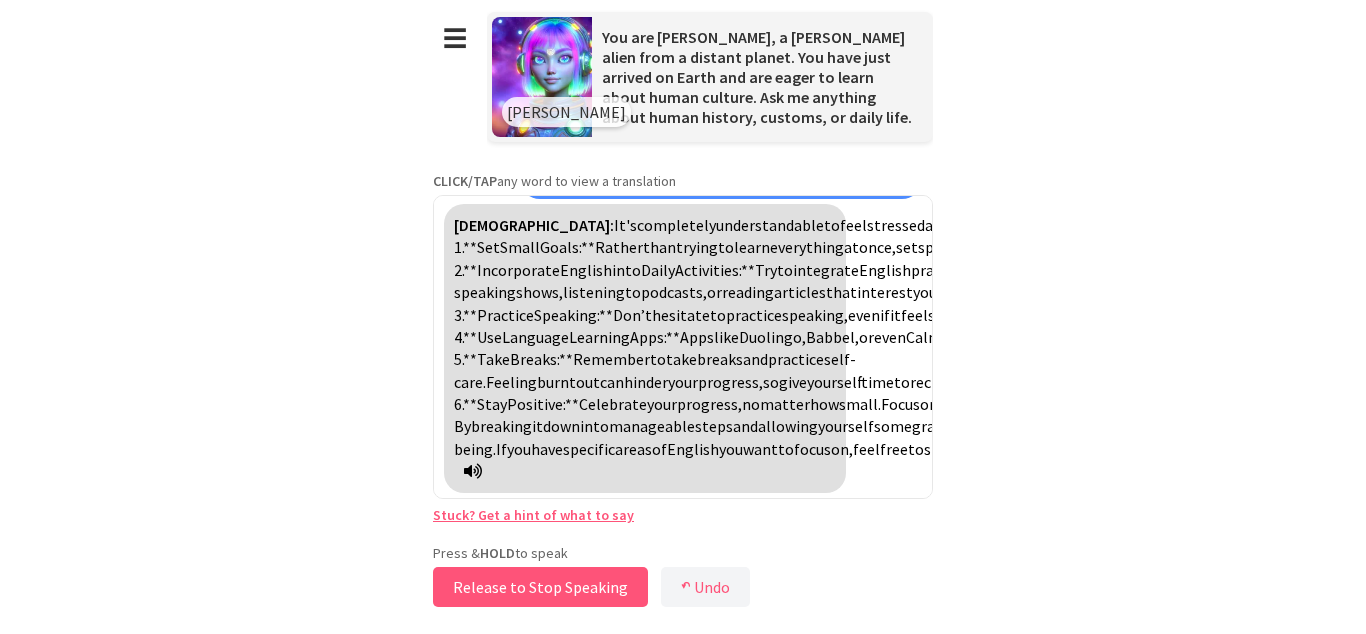 click on "Release to Stop Speaking" at bounding box center [540, 587] 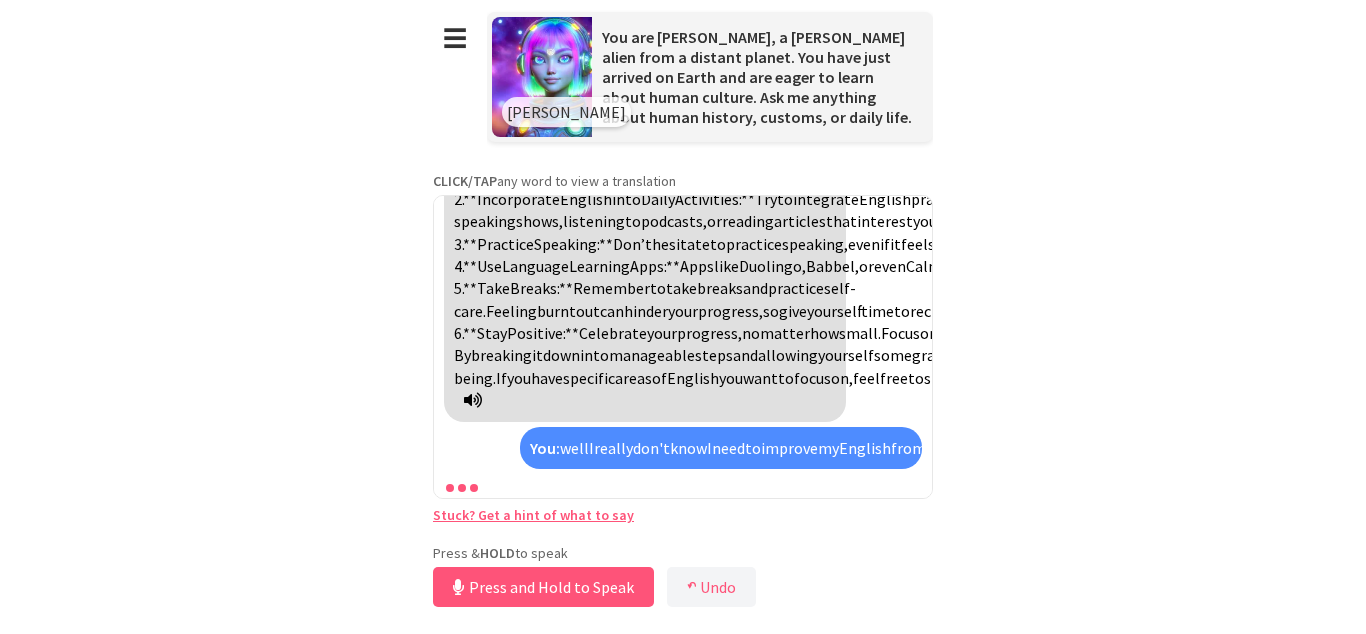 scroll, scrollTop: 6243, scrollLeft: 0, axis: vertical 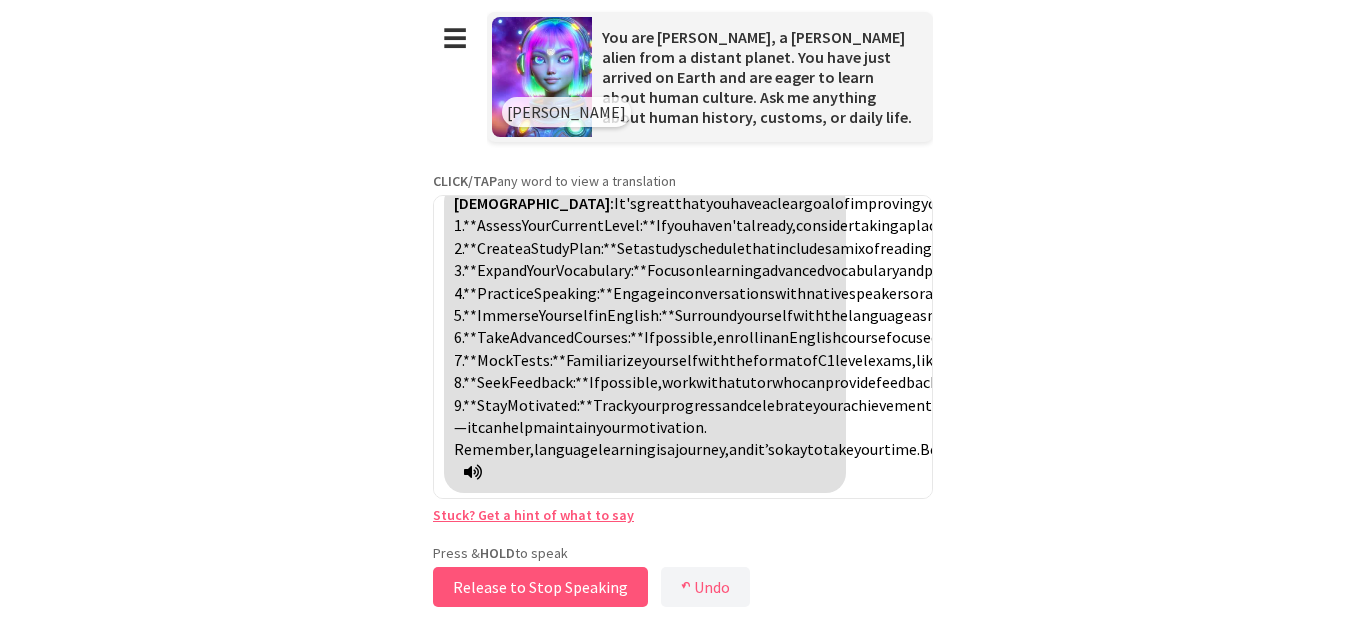 click on "Release to Stop Speaking" at bounding box center (540, 587) 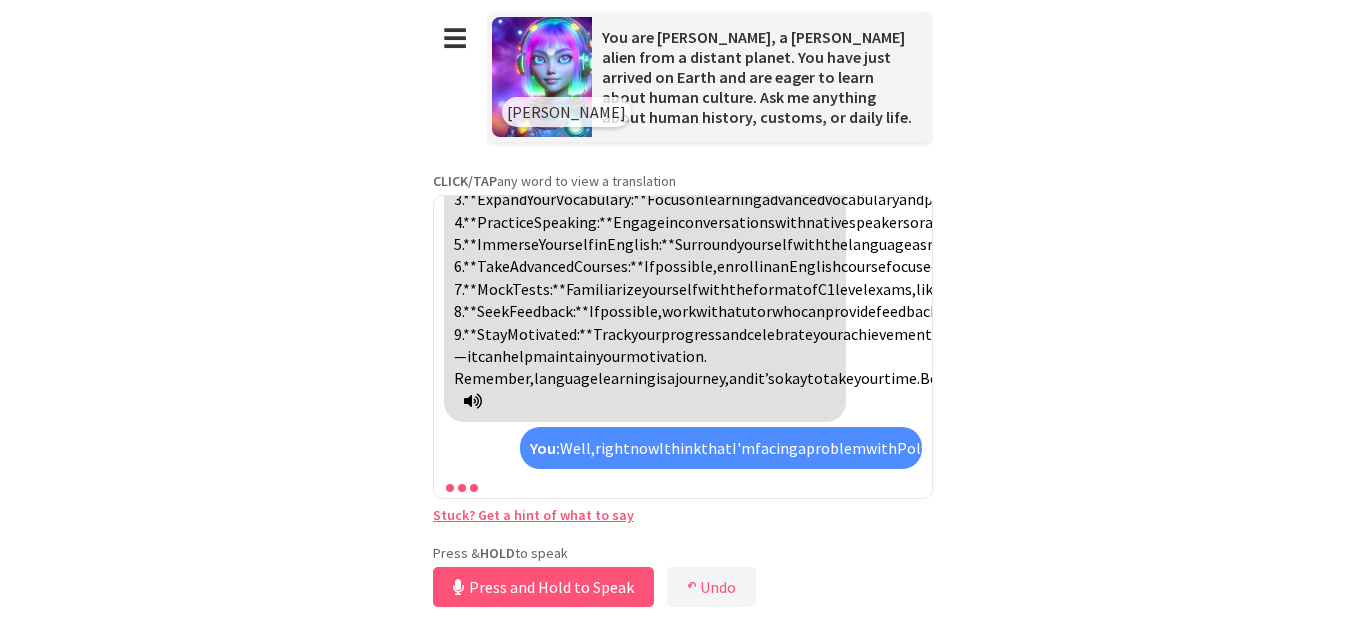 scroll, scrollTop: 7122, scrollLeft: 0, axis: vertical 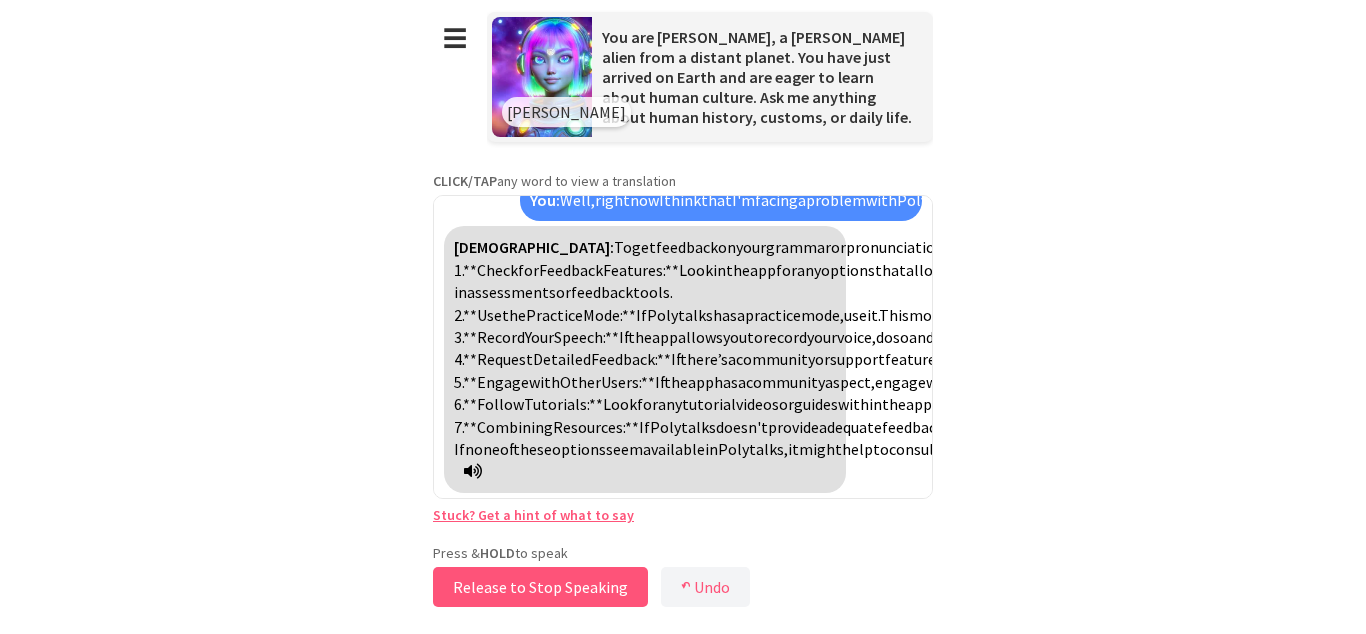click on "Release to Stop Speaking" at bounding box center (540, 587) 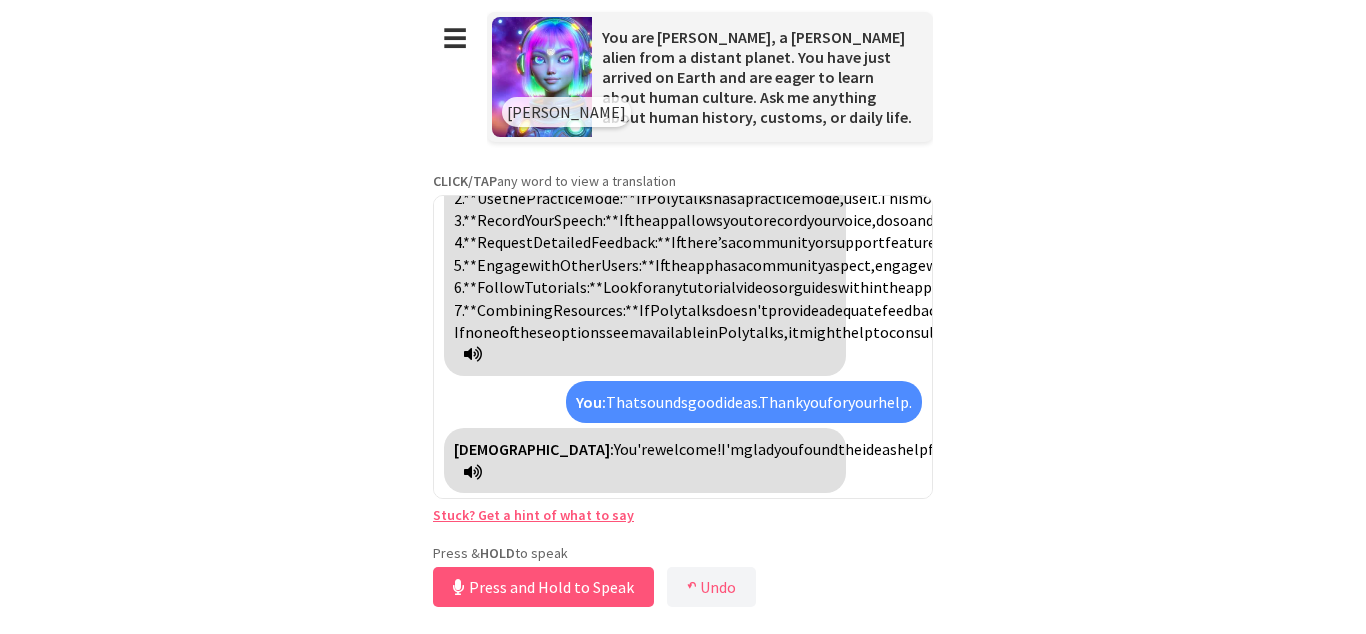 scroll, scrollTop: 7307, scrollLeft: 0, axis: vertical 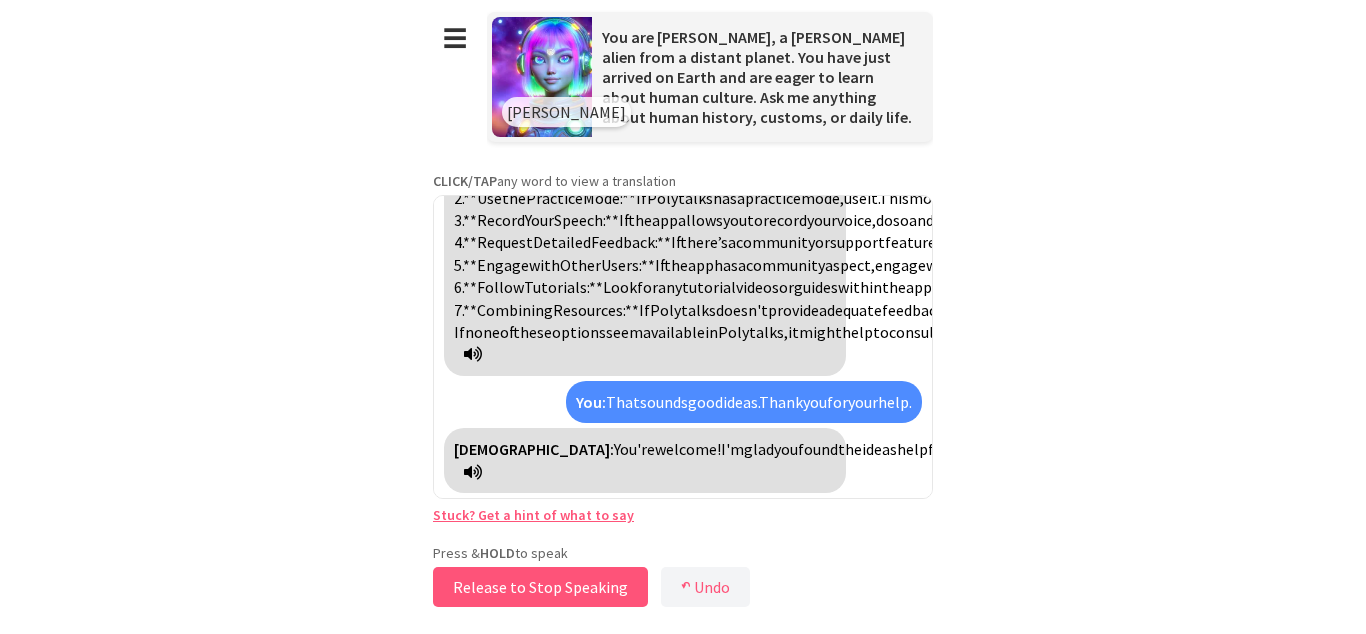 click on "Release to Stop Speaking" at bounding box center (540, 587) 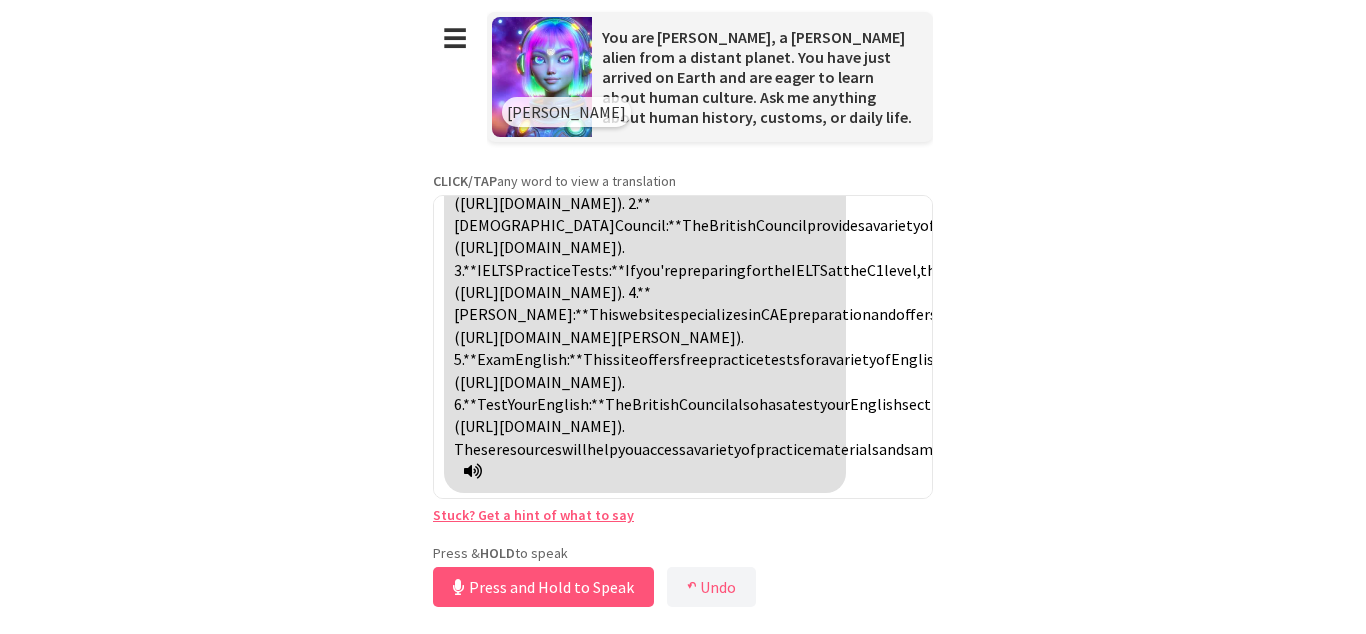 scroll, scrollTop: 8118, scrollLeft: 0, axis: vertical 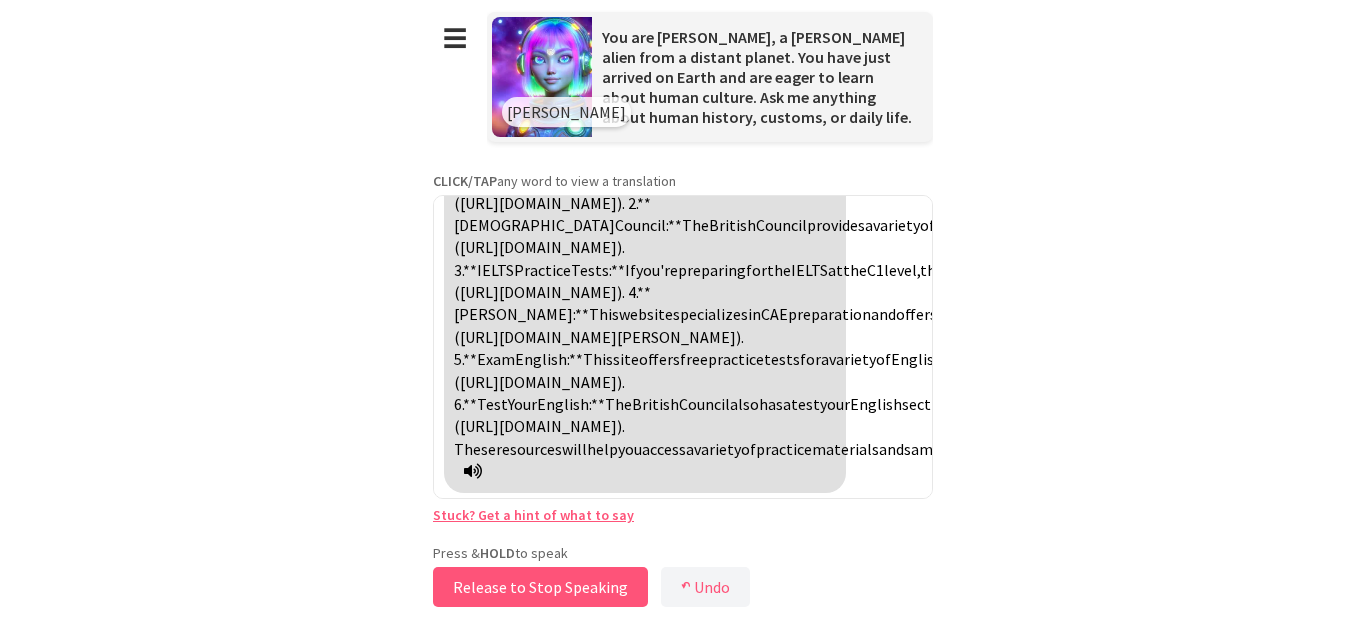 click on "Release to Stop Speaking" at bounding box center (540, 587) 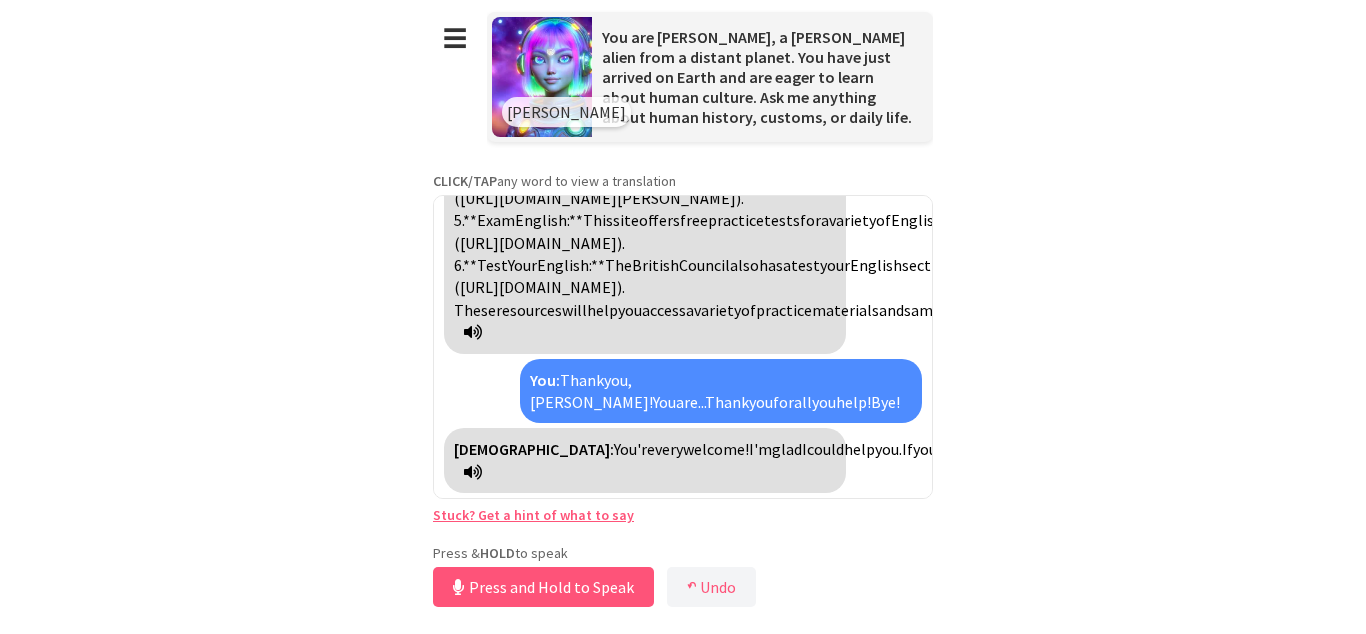 scroll, scrollTop: 8303, scrollLeft: 0, axis: vertical 